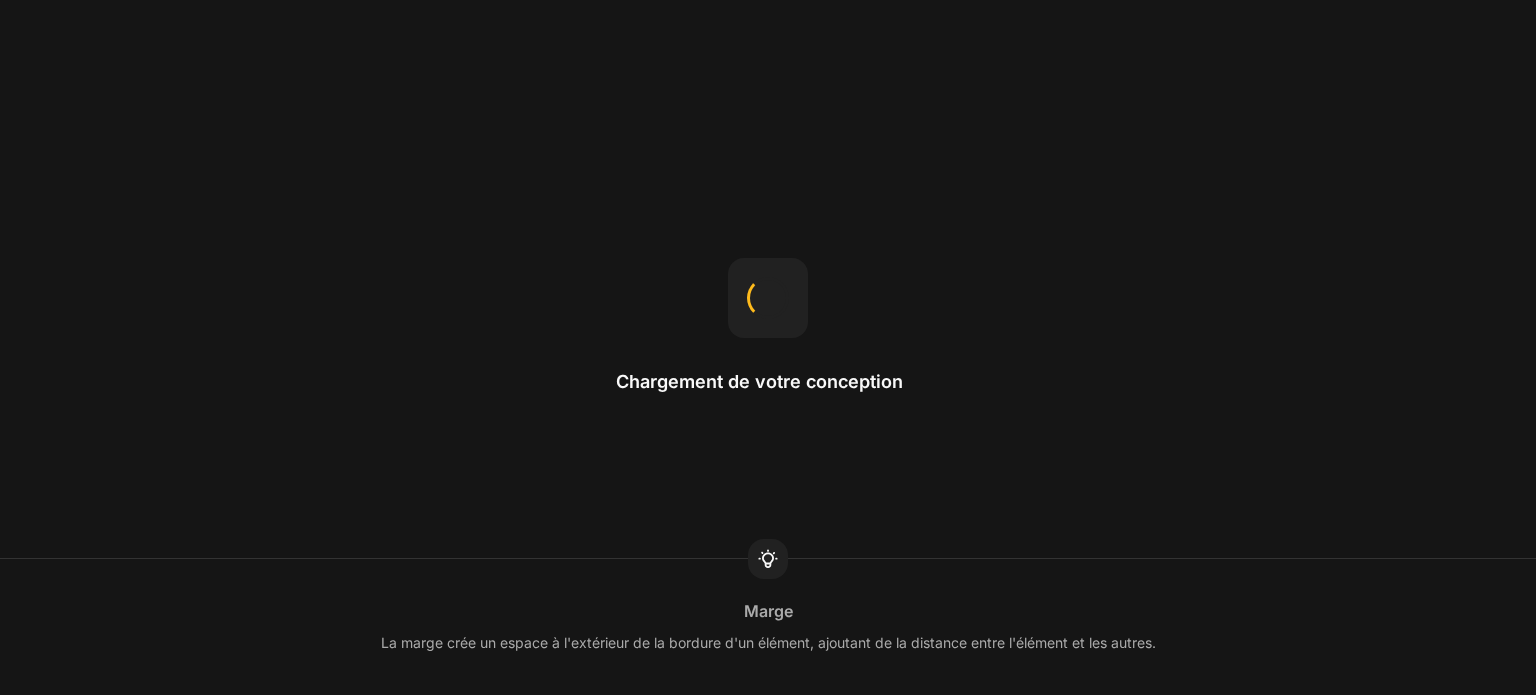 scroll, scrollTop: 0, scrollLeft: 0, axis: both 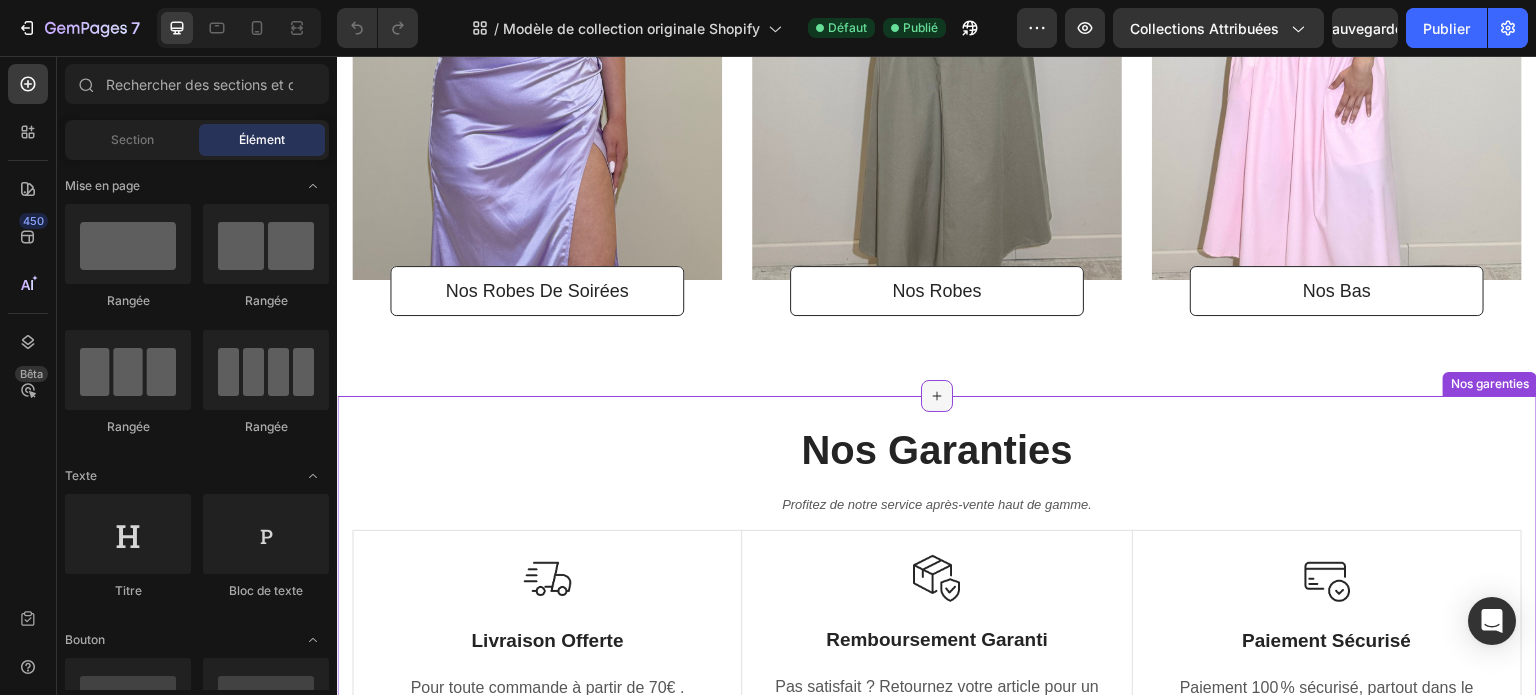 click 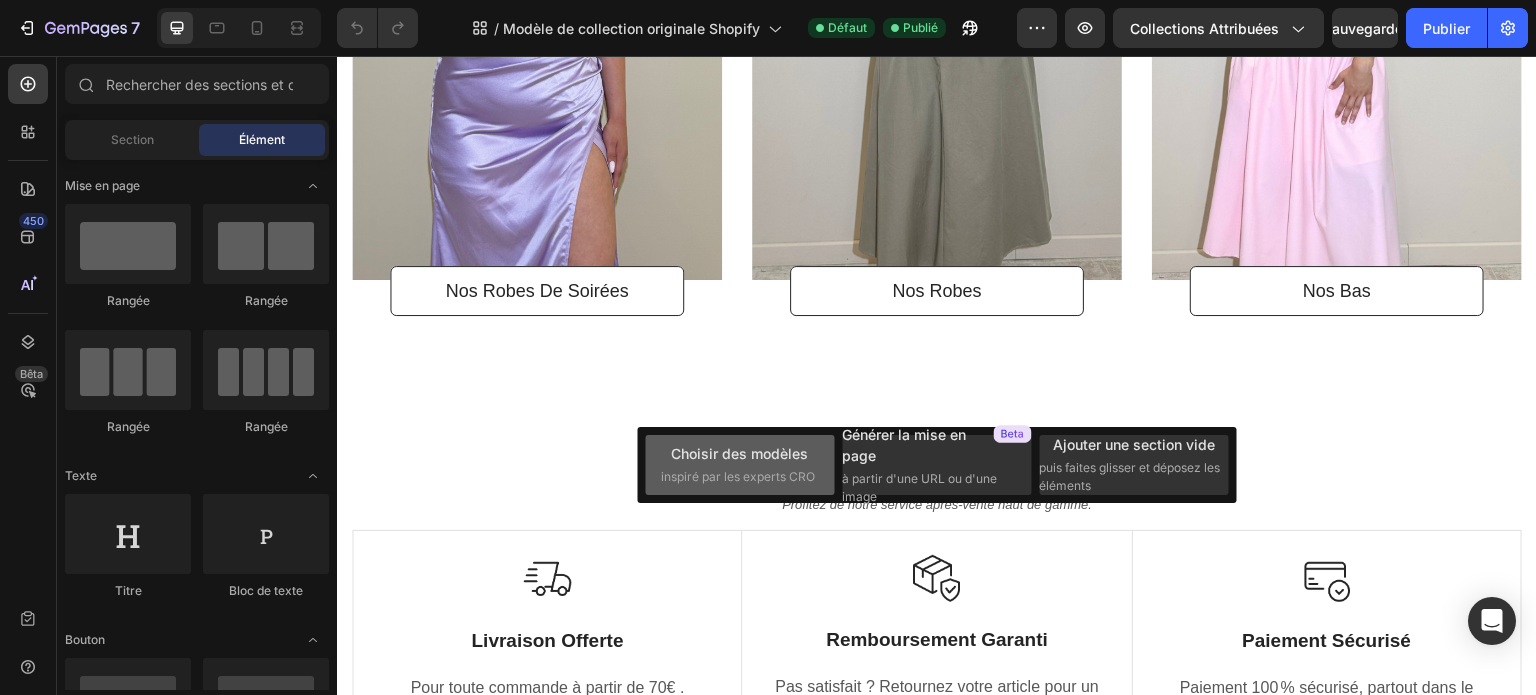 click on "Choisir des modèles" at bounding box center [739, 453] 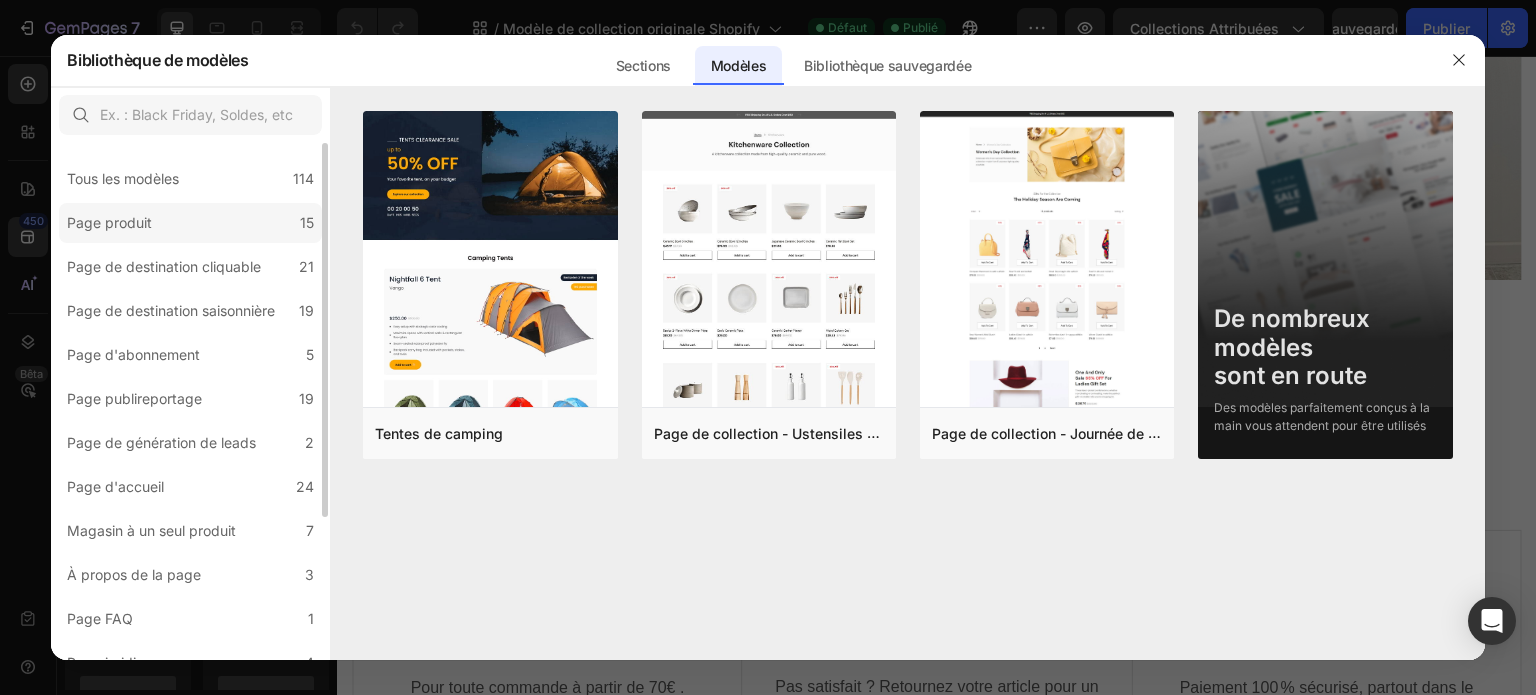 click on "Page produit 15" 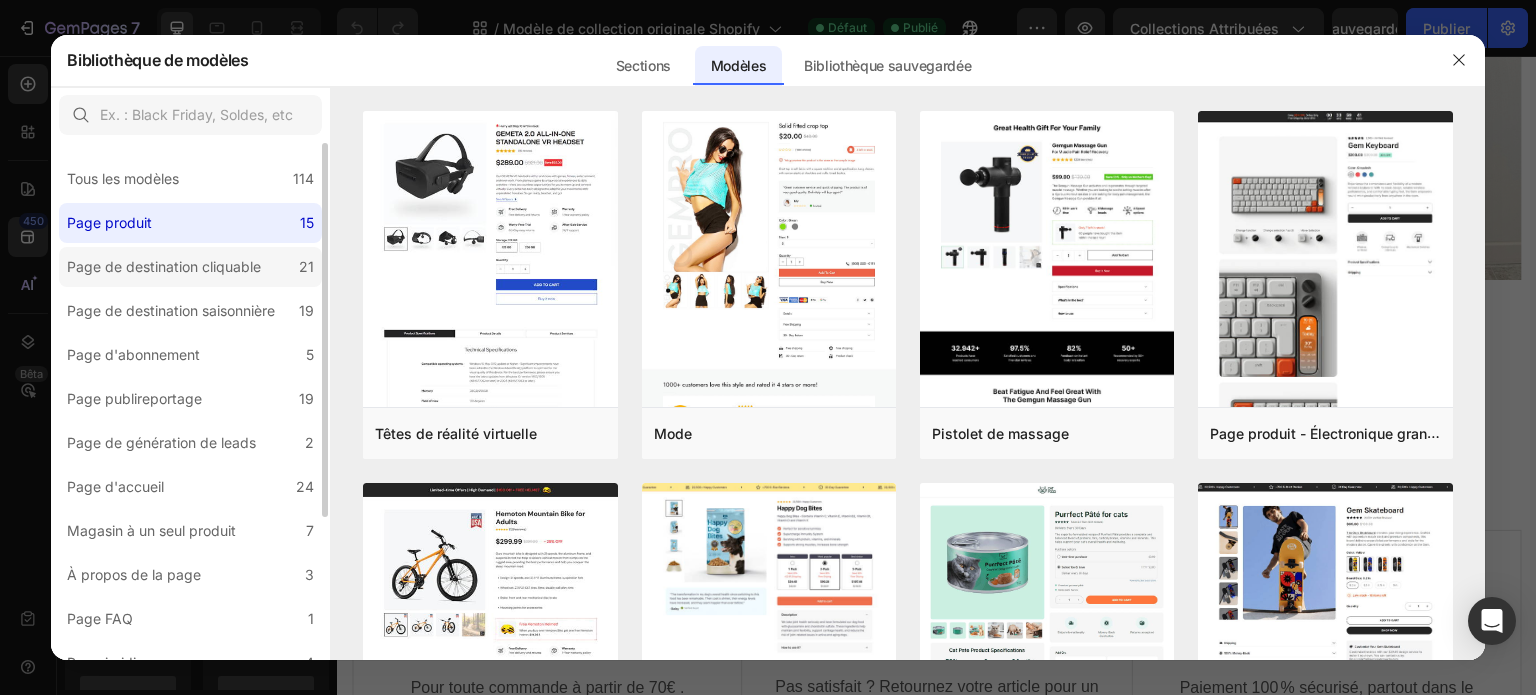 click on "Page de destination cliquable" at bounding box center [164, 266] 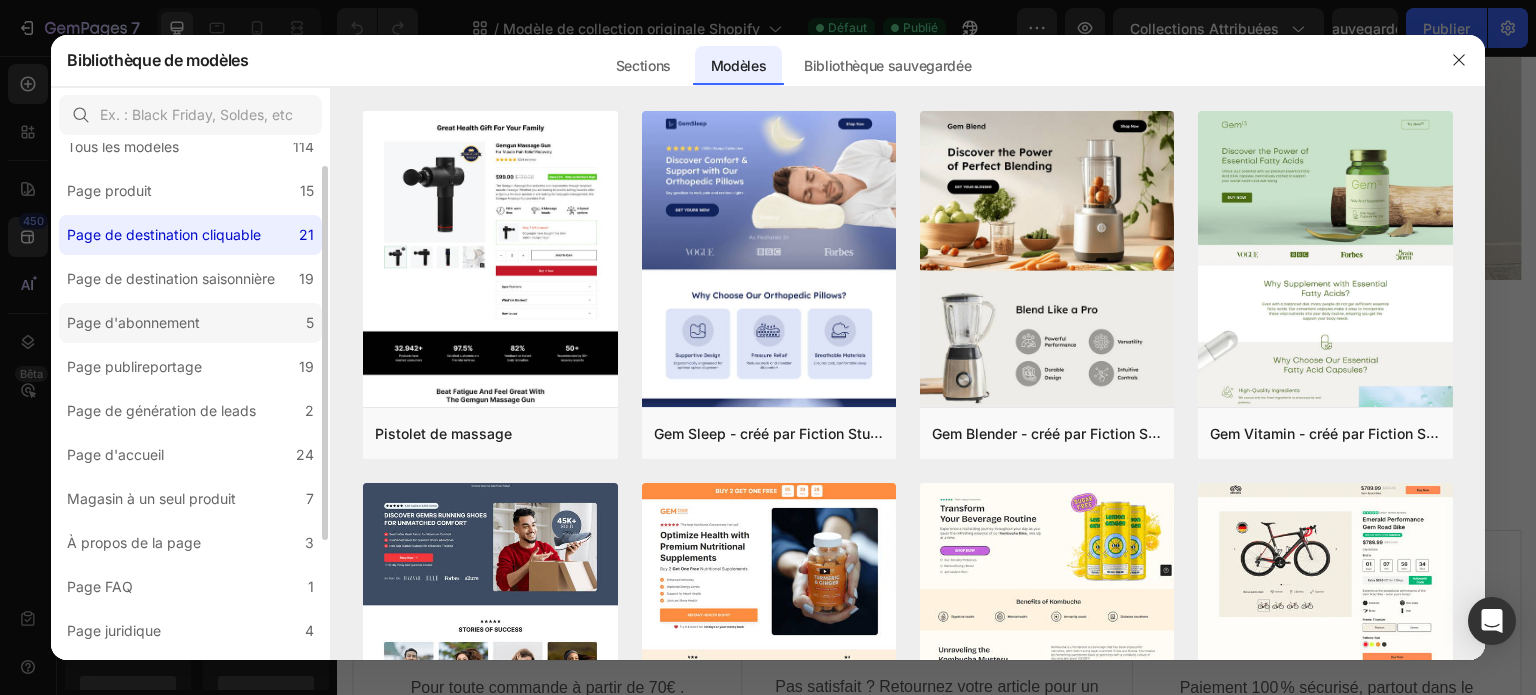 scroll, scrollTop: 0, scrollLeft: 0, axis: both 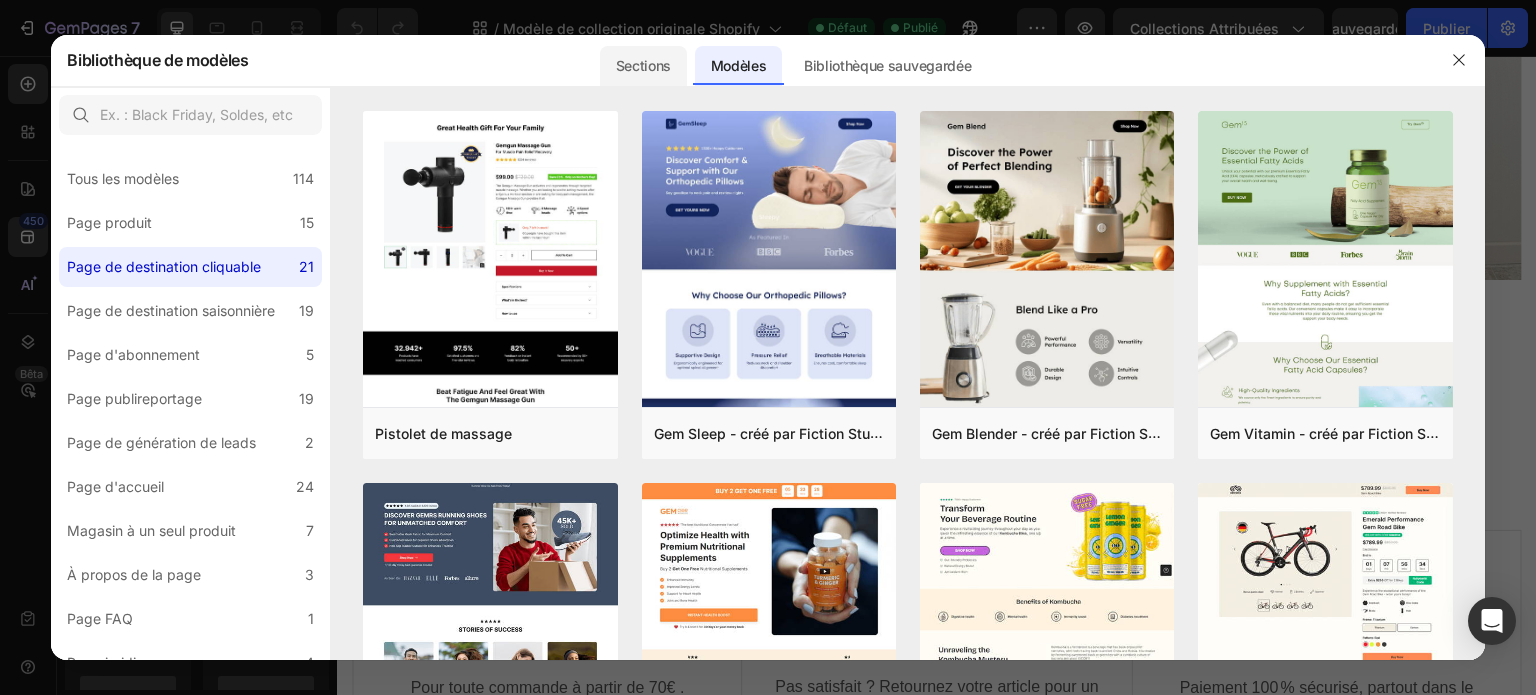 click on "Sections" at bounding box center (643, 65) 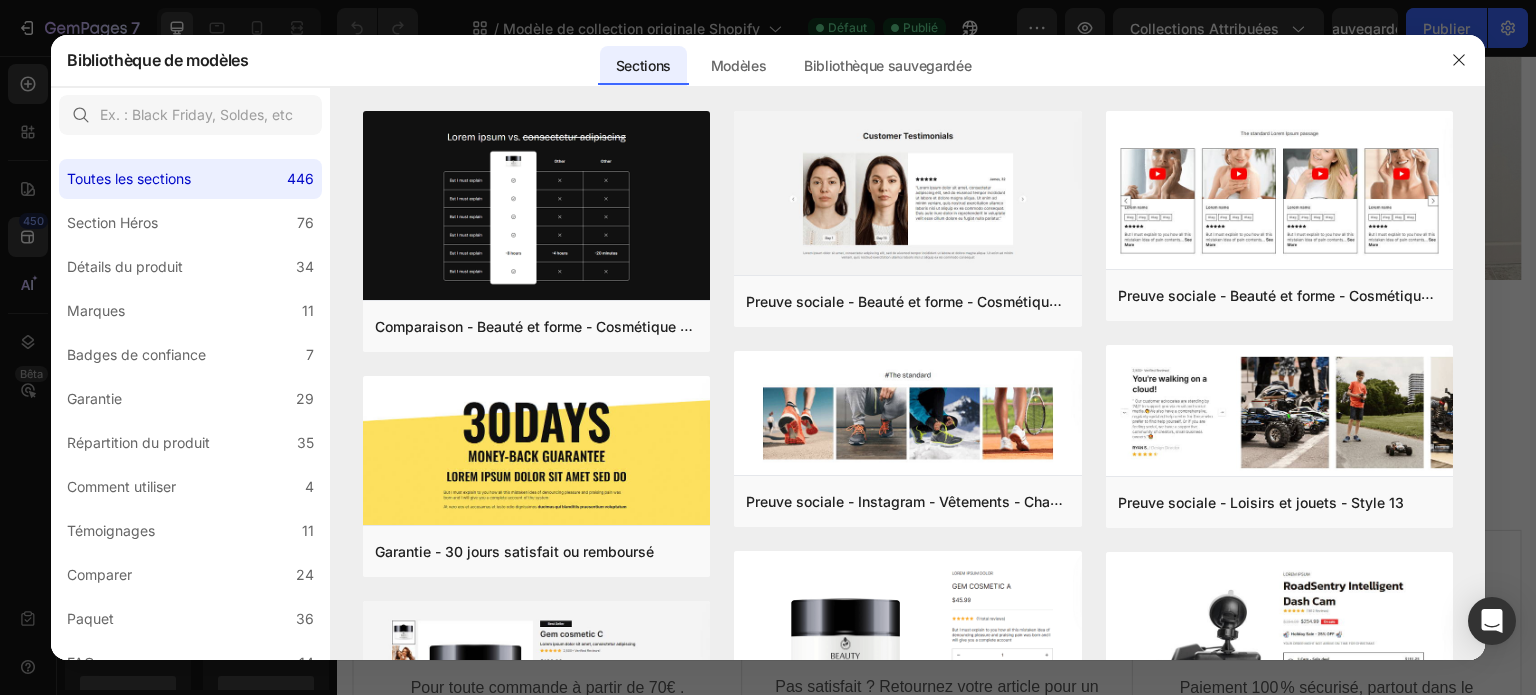 click on "Marques 11" 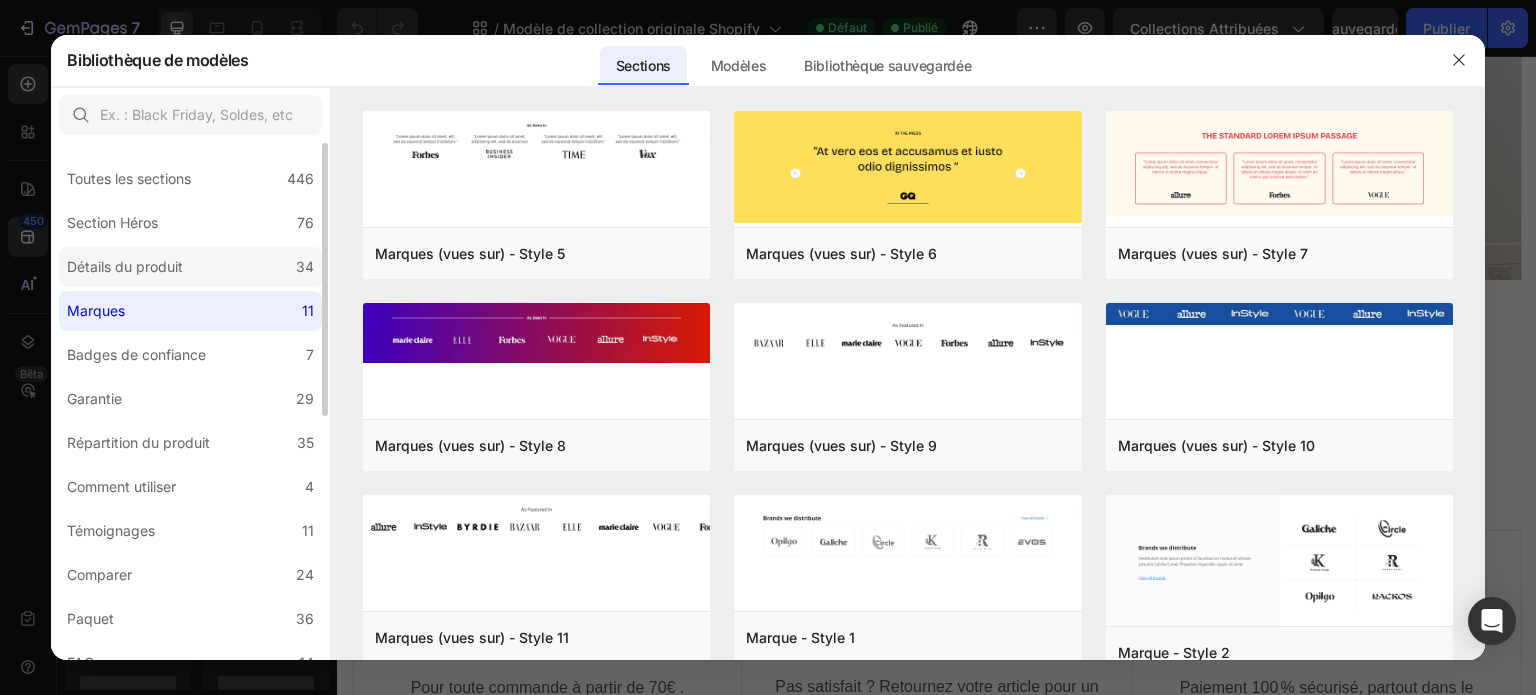 click on "Détails du produit 34" 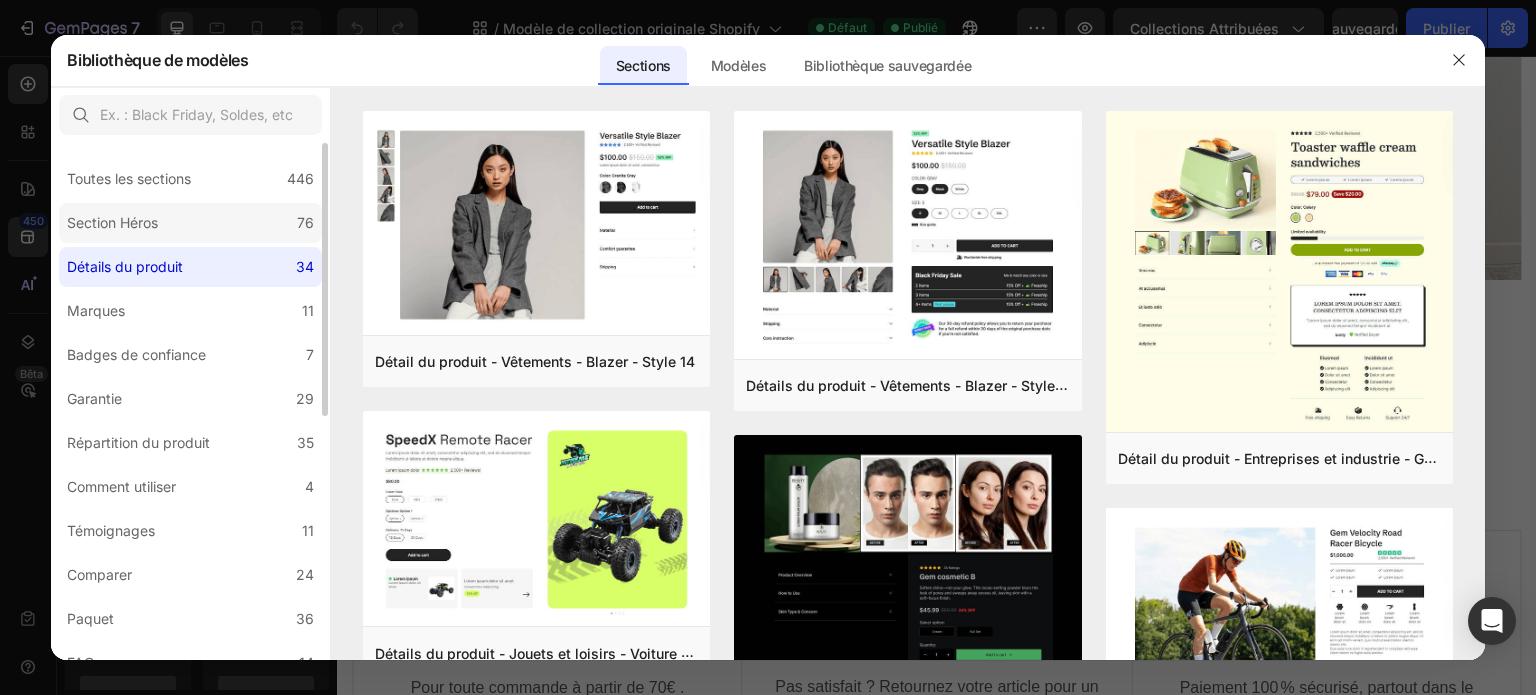 click on "Section Héros 76" 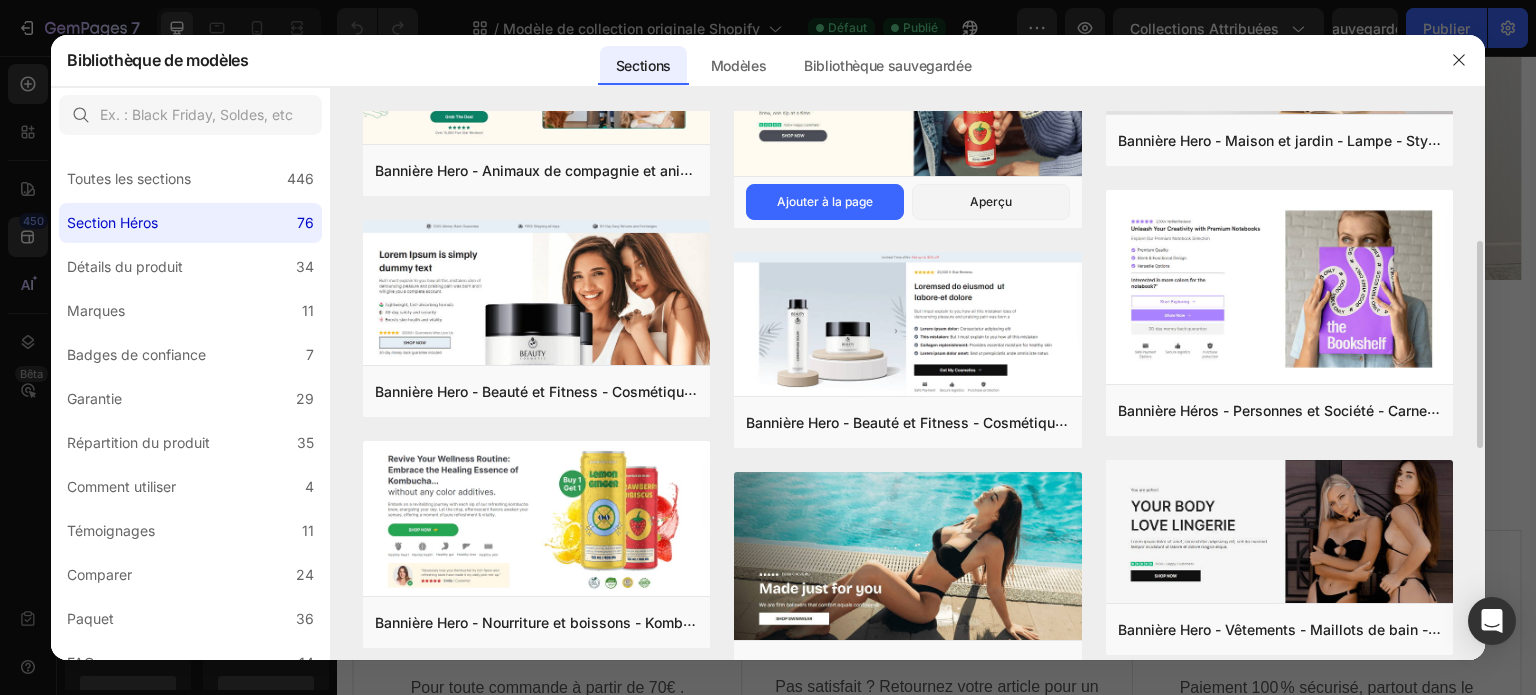scroll, scrollTop: 344, scrollLeft: 0, axis: vertical 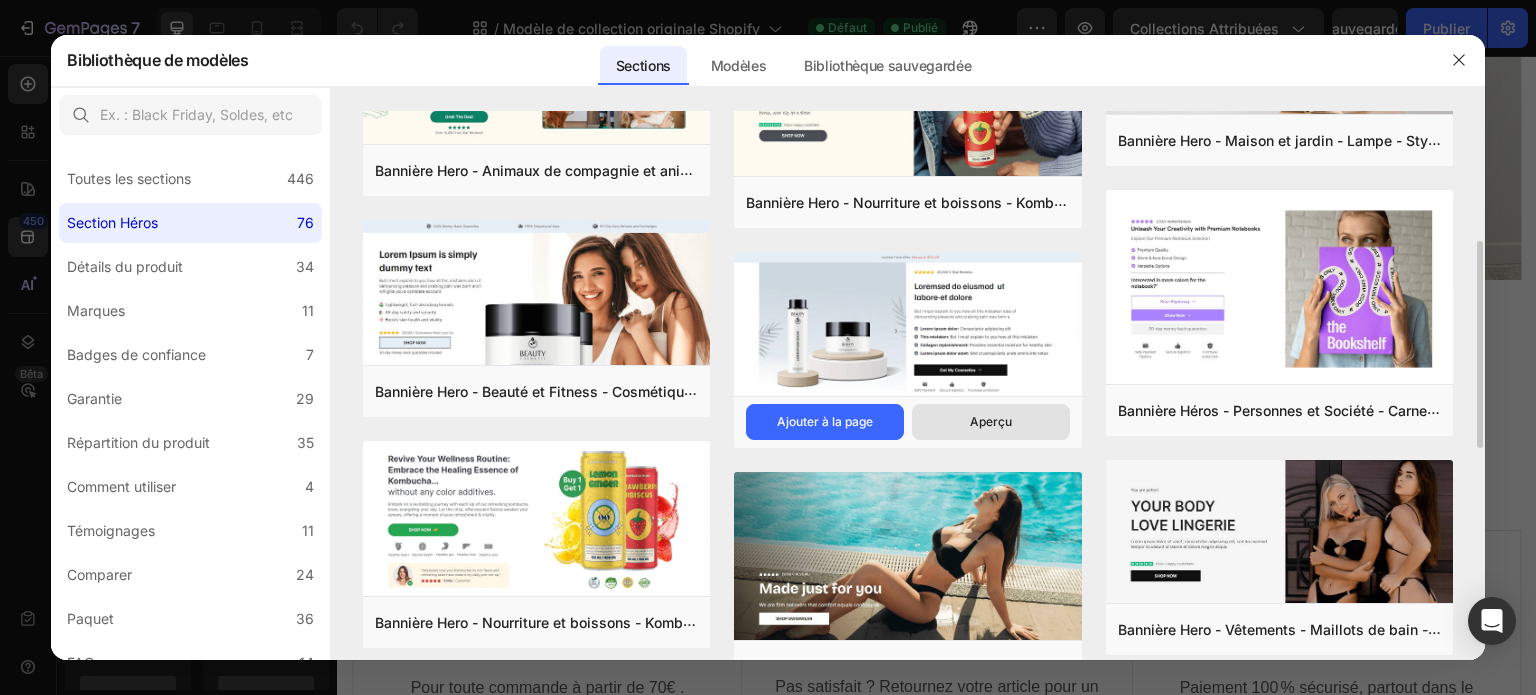 click on "Aperçu" at bounding box center [991, 421] 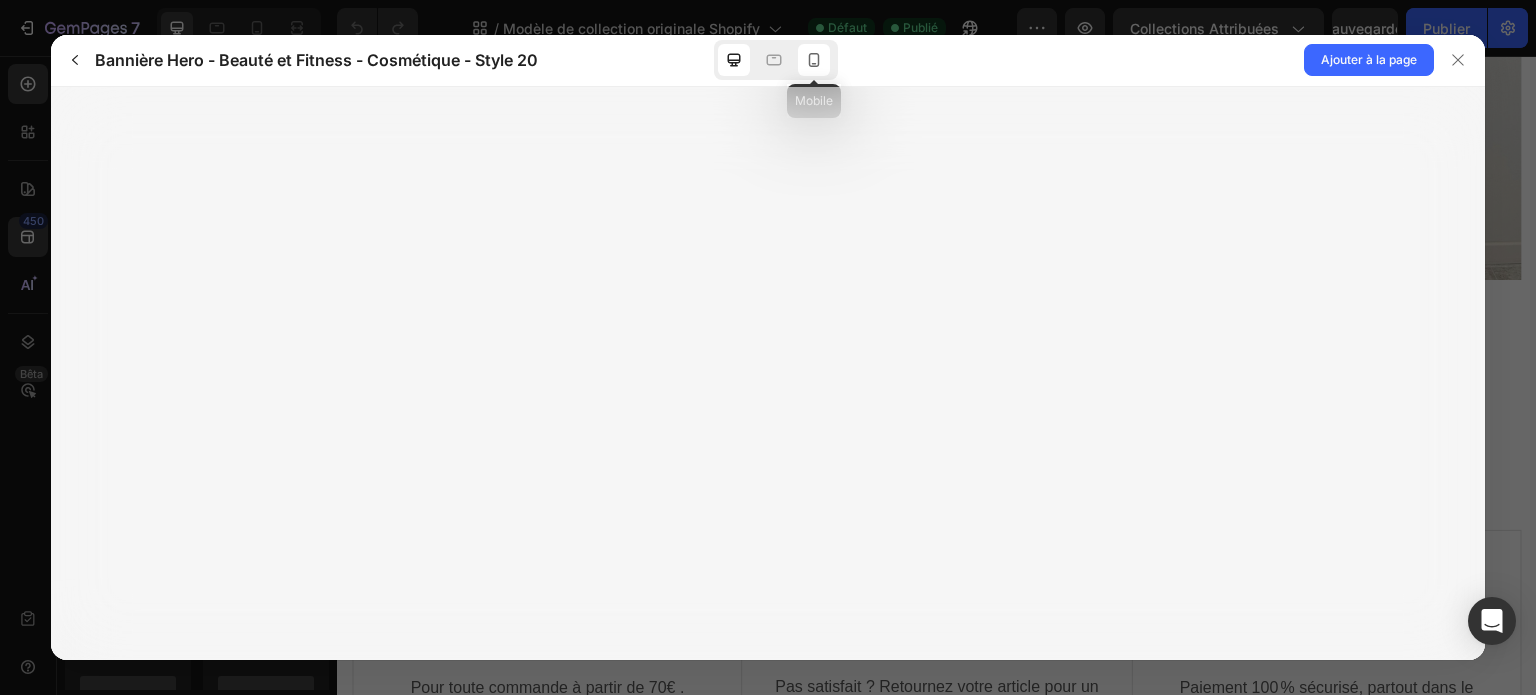 click 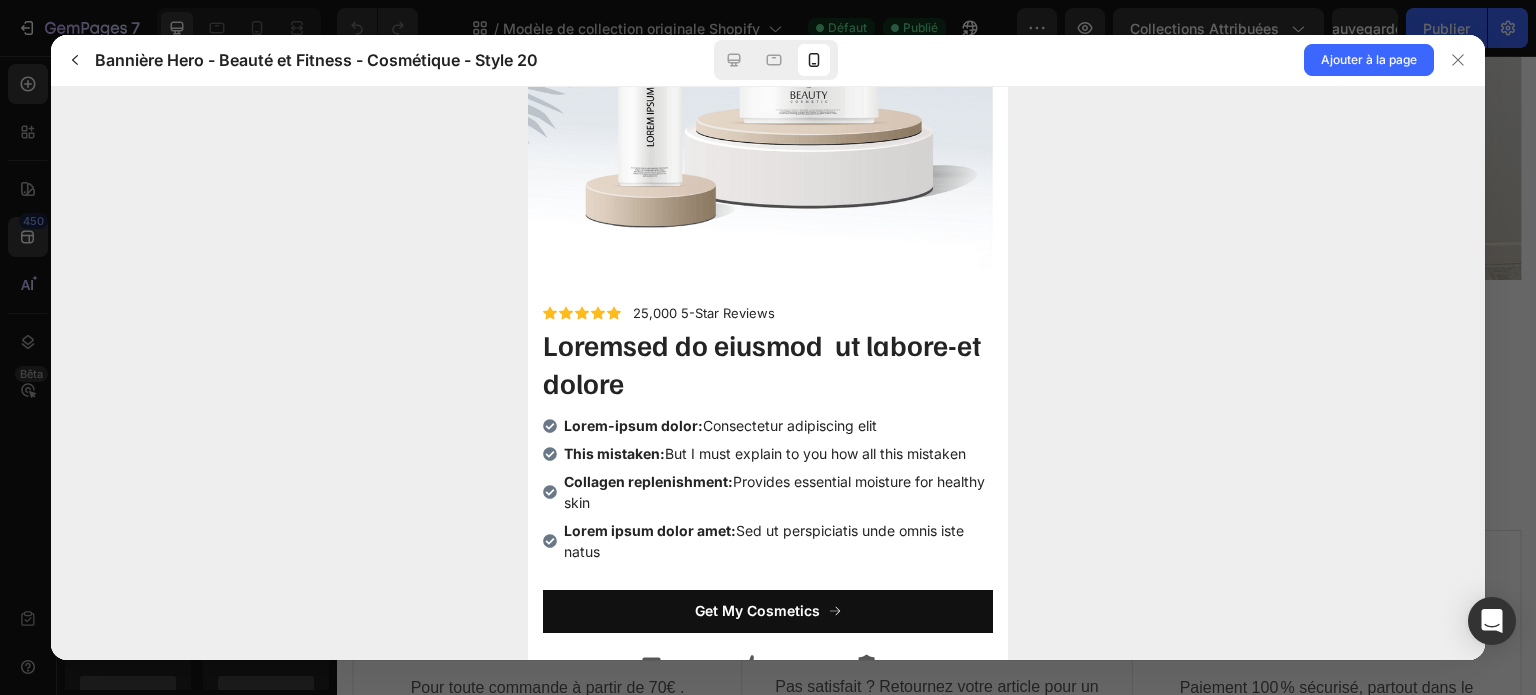 scroll, scrollTop: 334, scrollLeft: 0, axis: vertical 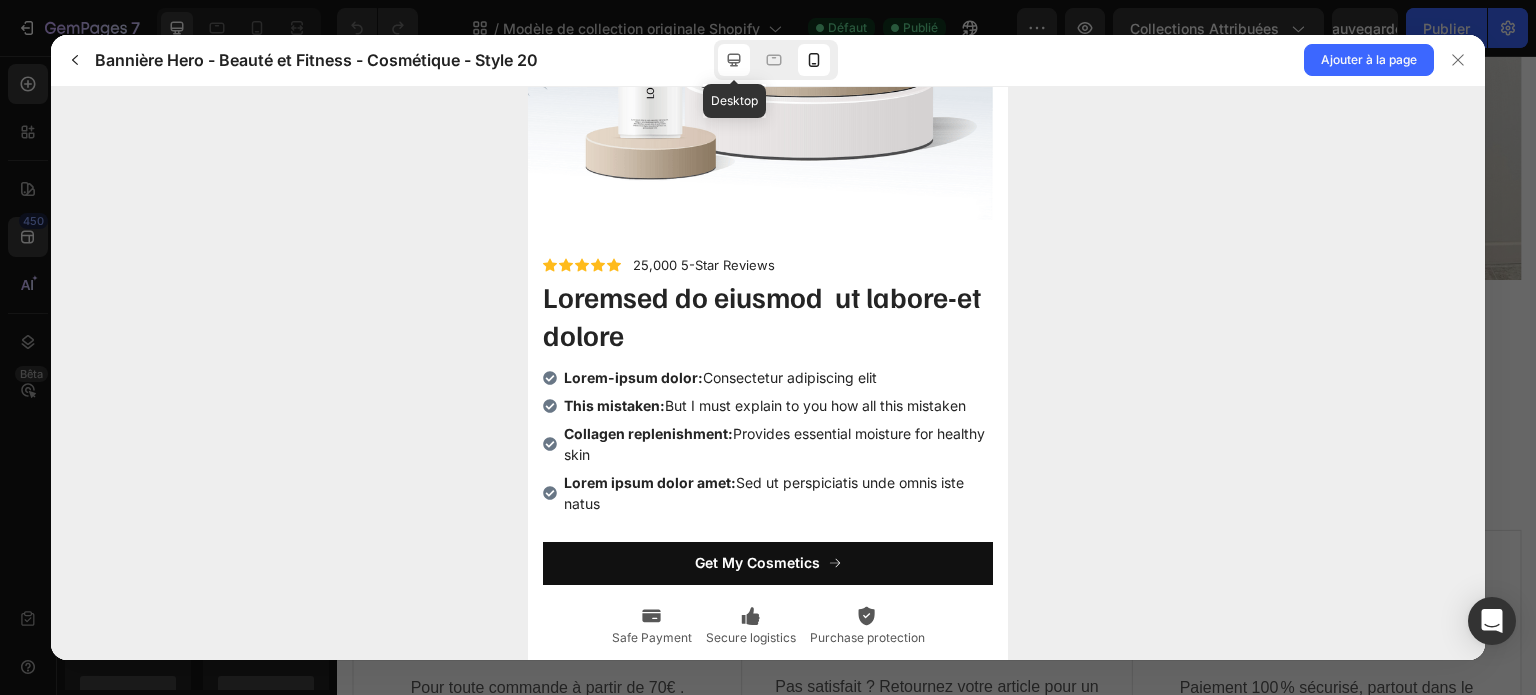 click 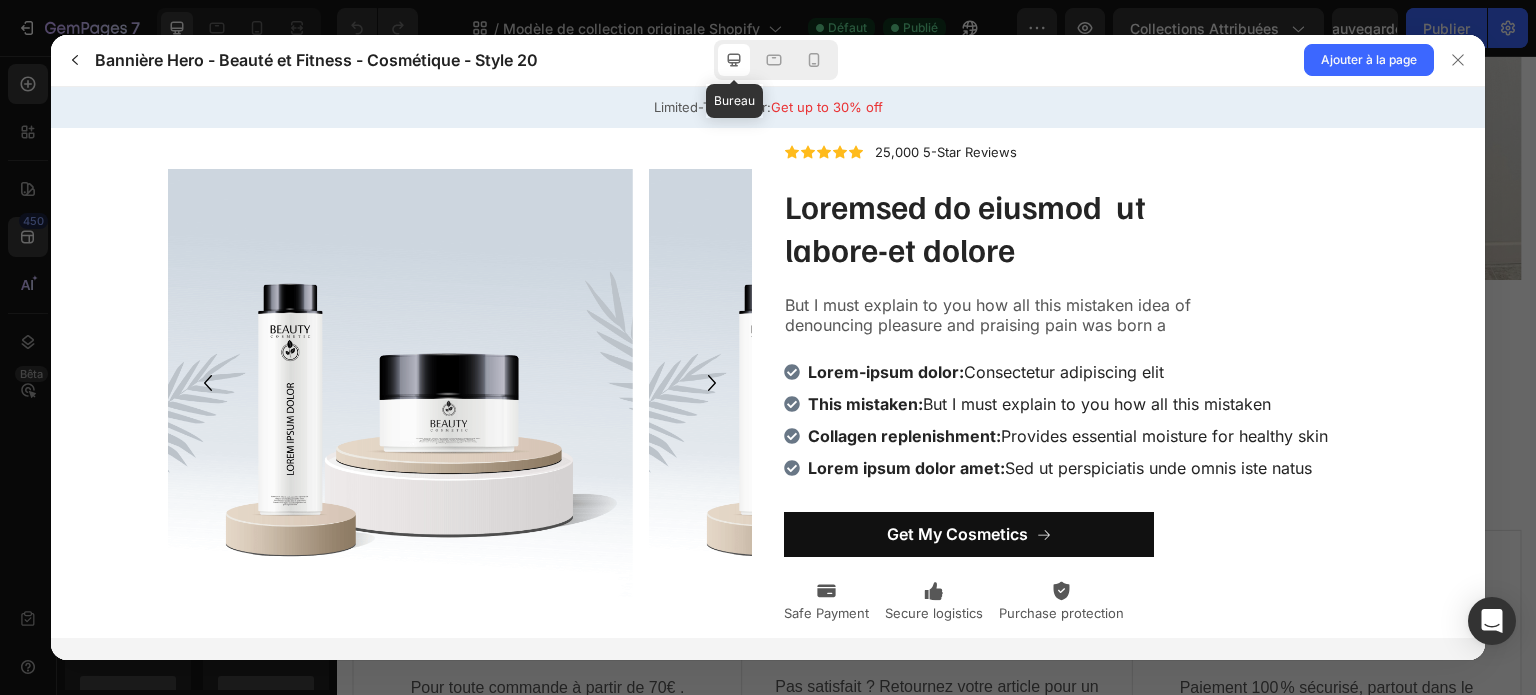 scroll, scrollTop: 0, scrollLeft: 0, axis: both 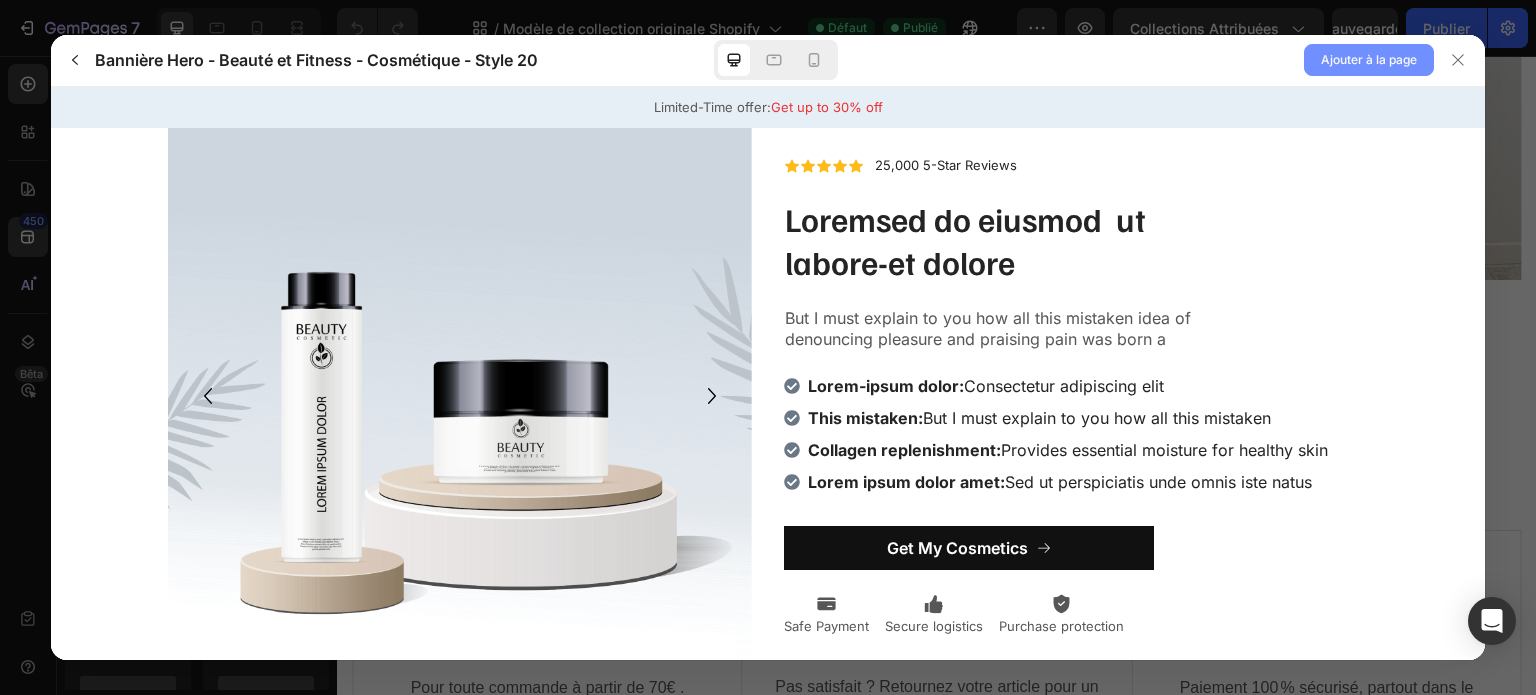 click on "Ajouter à la page" 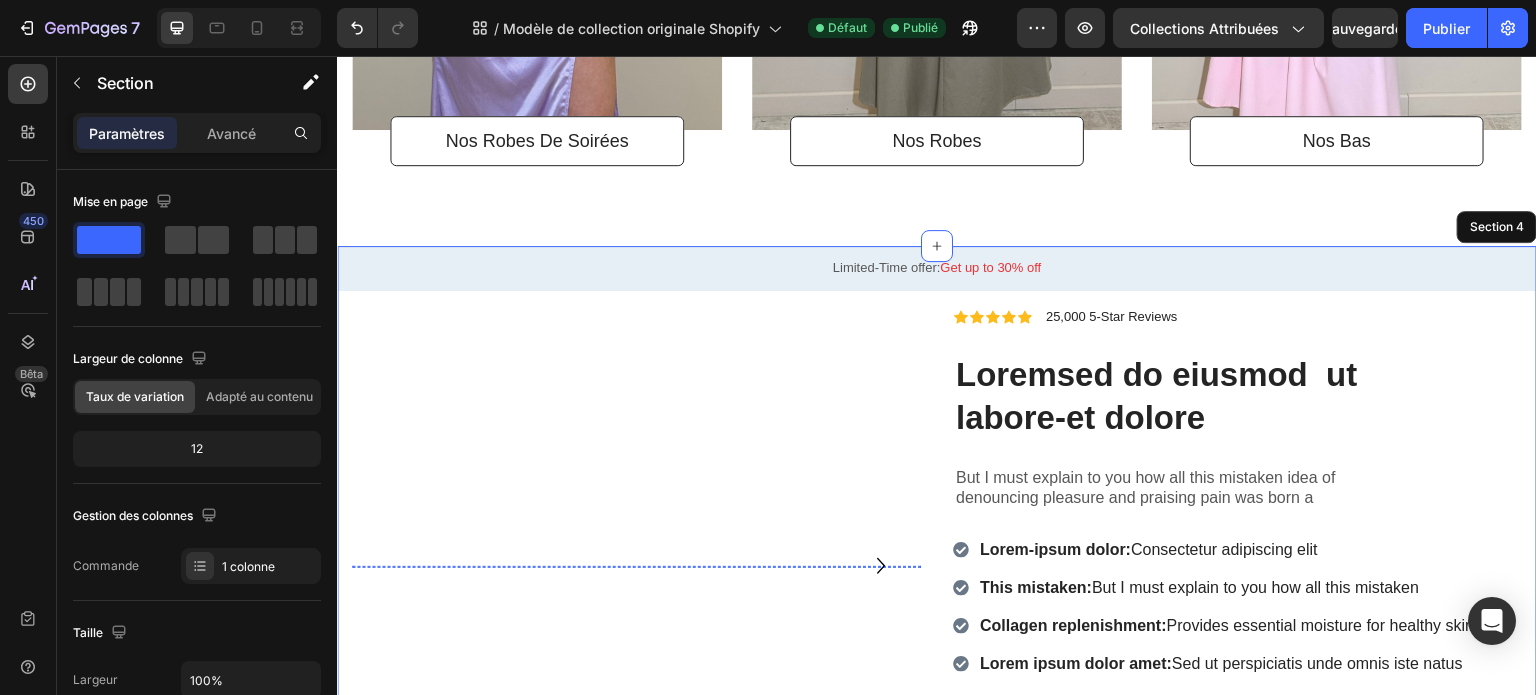 scroll, scrollTop: 3072, scrollLeft: 0, axis: vertical 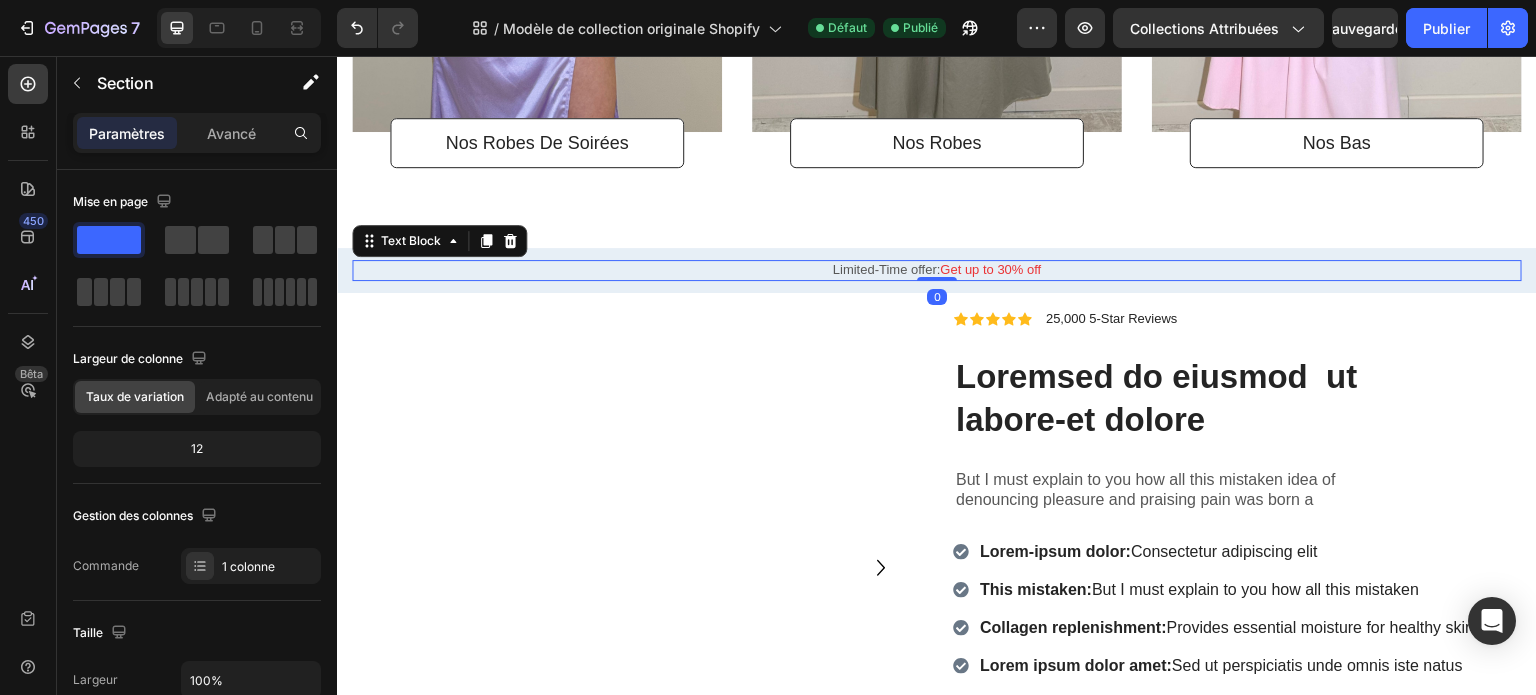 click on "Limited-Time offer:  Get up to 30% off" at bounding box center [937, 270] 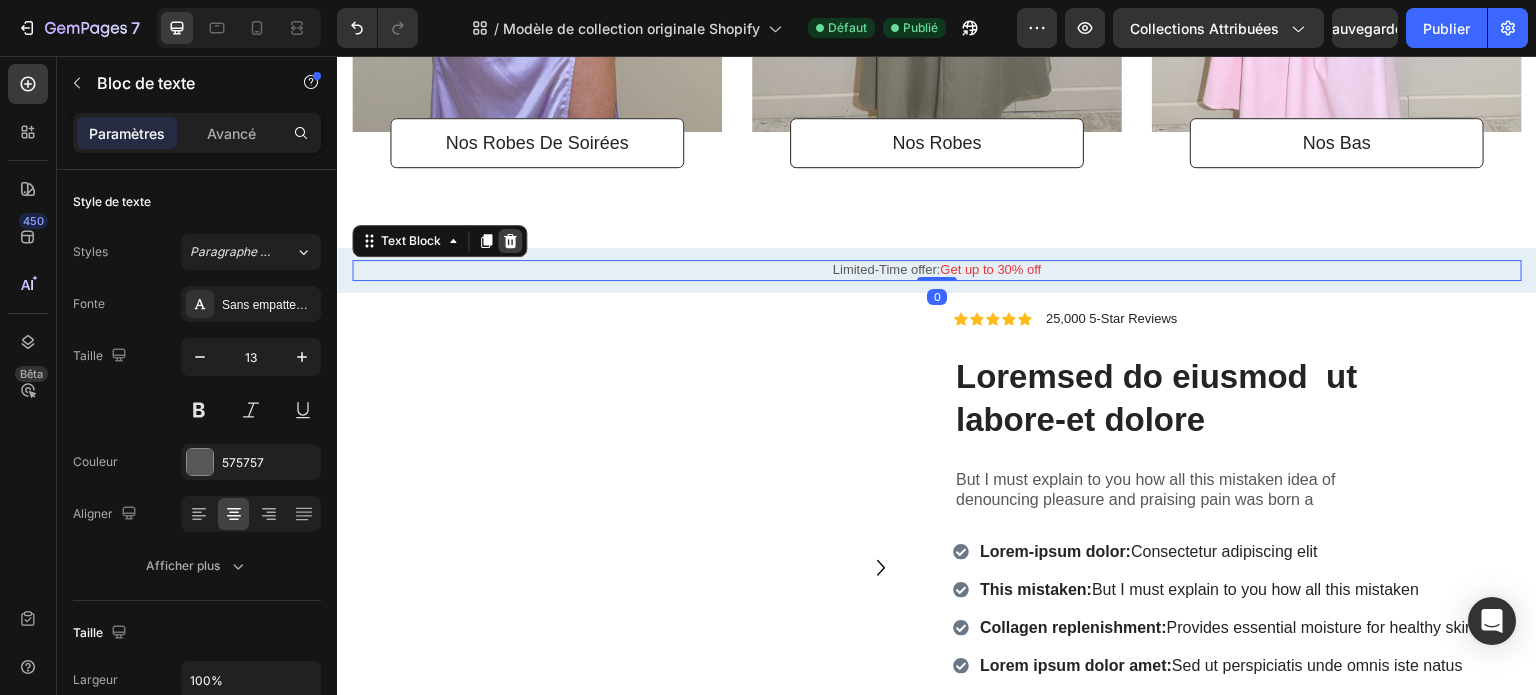click at bounding box center [510, 241] 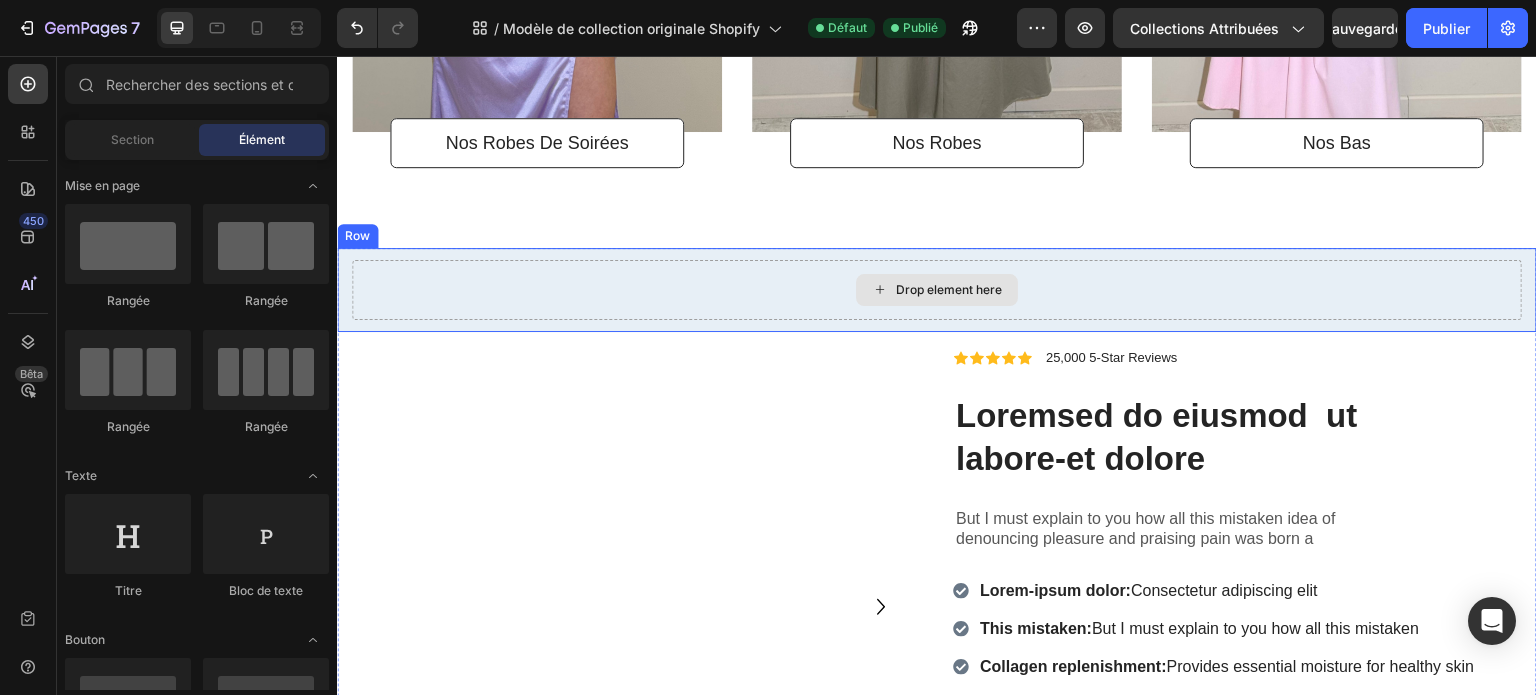 click on "Drop element here" at bounding box center [937, 290] 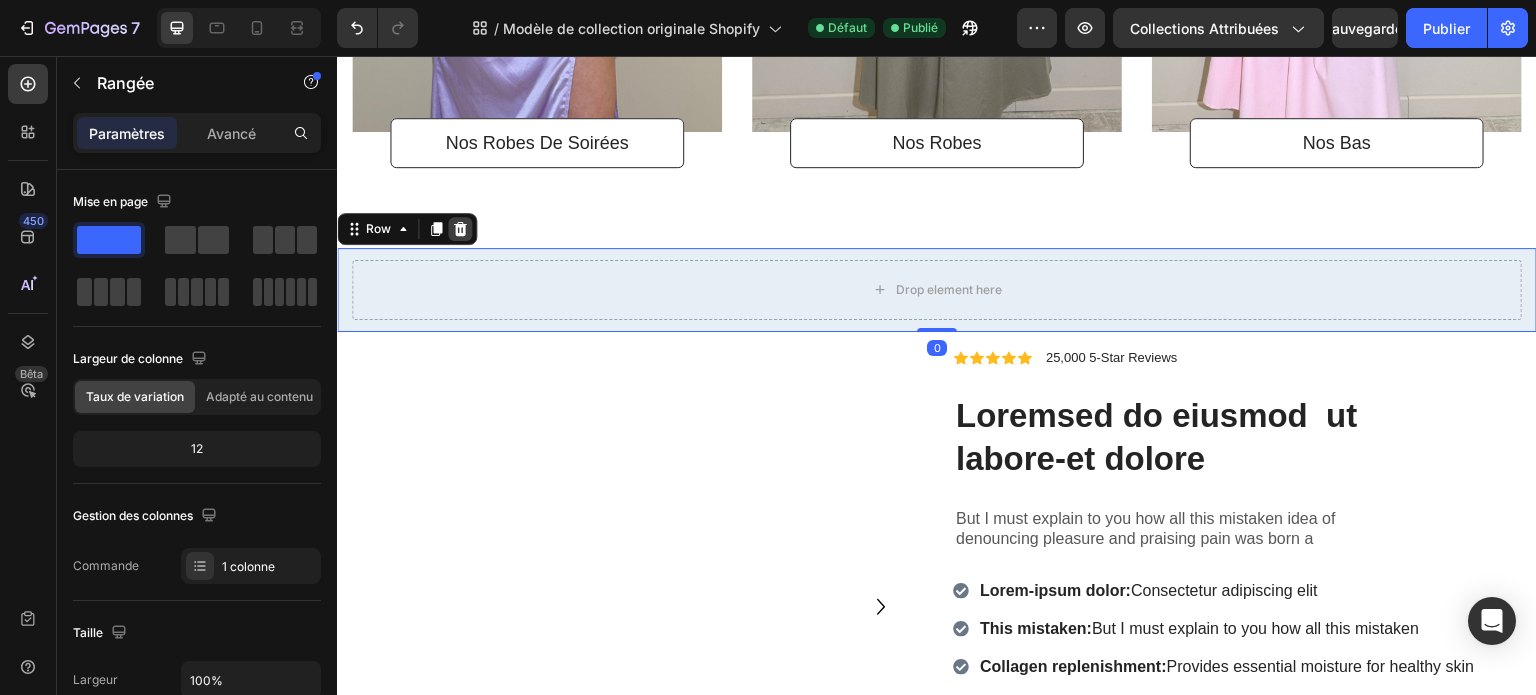 click 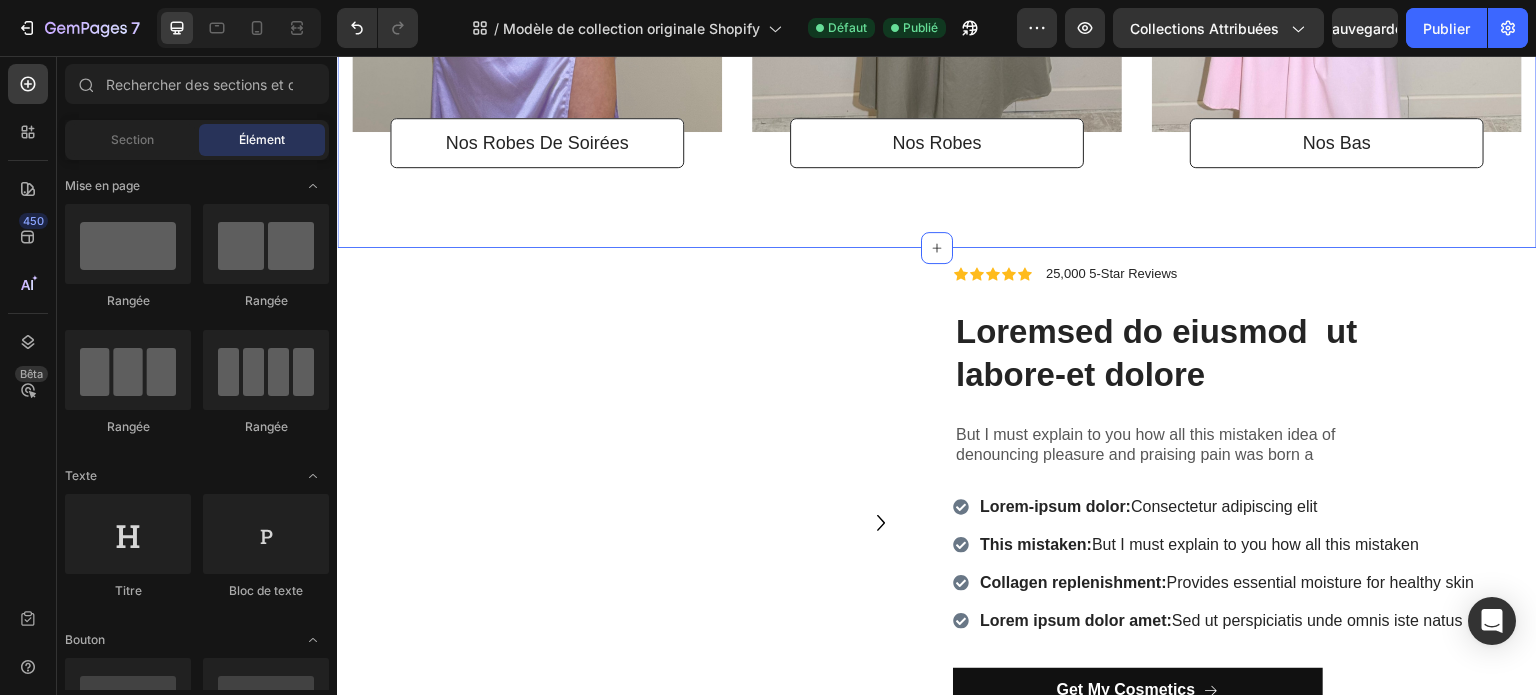 click on "Title Line
Drop element here Hero Banner Nos Tee-Shirt Button                Title Line
Drop element here Hero Banner Nos Ensembles Button                Title Line
Drop element here Hero Banner Nos Chemises Button Row                Title Line
Drop element here Hero Banner Nos Robes de Soirées Button                Title Line
Drop element here Hero Banner Nos Robes Button                Title Line
Drop element here Hero Banner Nos bas Button Row Section 3" at bounding box center (937, -395) 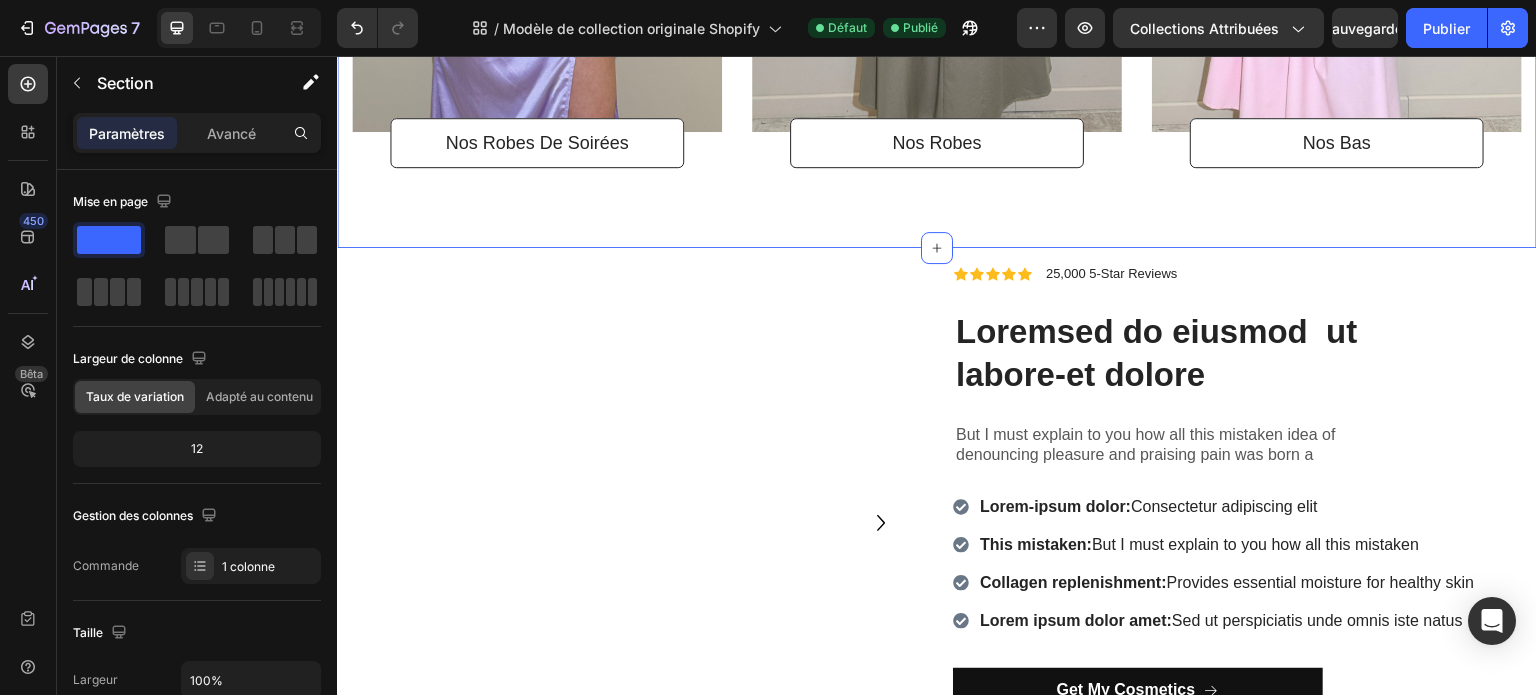 click on "Title Line
Drop element here Hero Banner Nos Tee-Shirt Button                Title Line
Drop element here Hero Banner Nos Ensembles Button                Title Line
Drop element here Hero Banner Nos Chemises Button Row                Title Line
Drop element here Hero Banner Nos Robes de Soirées Button                Title Line
Drop element here Hero Banner Nos Robes Button                Title Line
Drop element here Hero Banner Nos bas Button Row Section 3   Create Theme Section AI Content Write with GemAI What would you like to describe here? Tone and Voice Persuasive Product Getting products... Show more Generate" at bounding box center [937, -395] 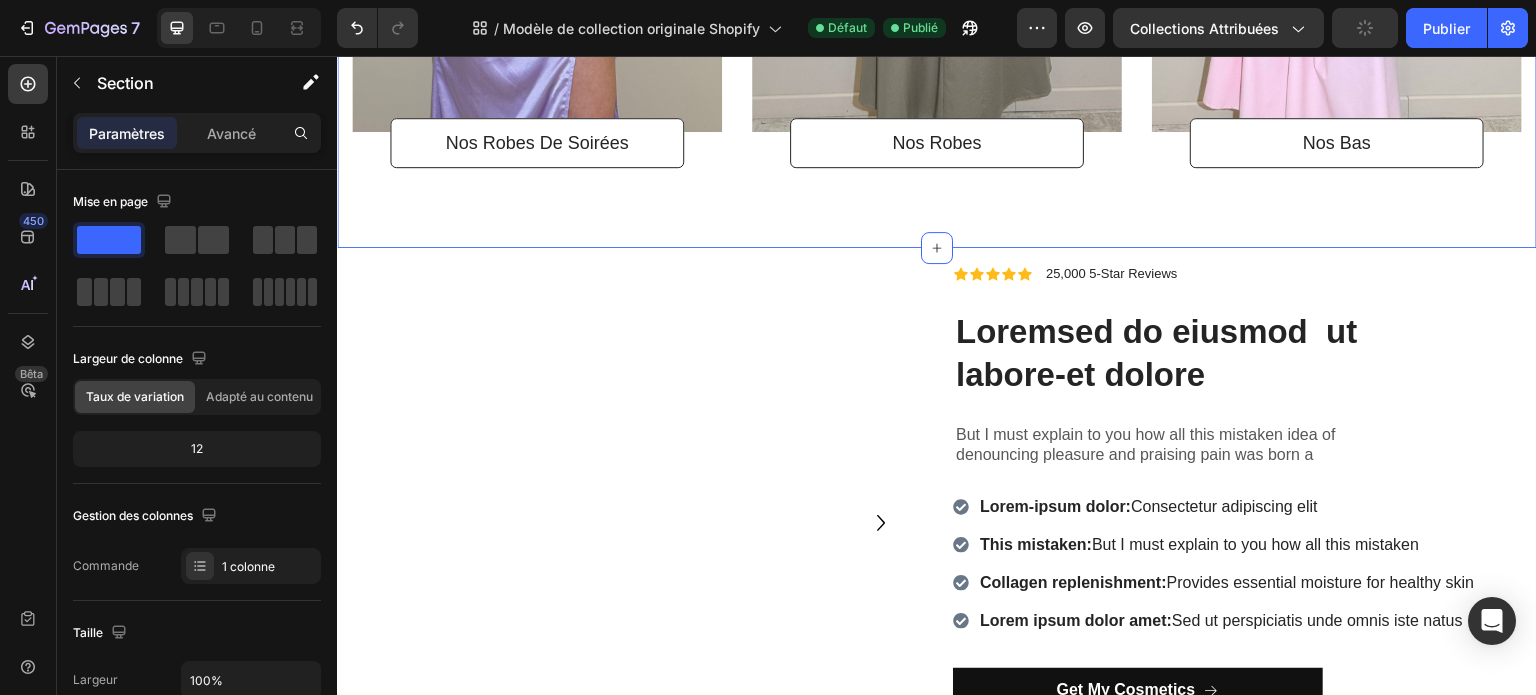 click on "Title Line
Drop element here Hero Banner Nos Tee-Shirt Button                Title Line
Drop element here Hero Banner Nos Ensembles Button                Title Line
Drop element here Hero Banner Nos Chemises Button Row                Title Line
Drop element here Hero Banner Nos Robes de Soirées Button                Title Line
Drop element here Hero Banner Nos Robes Button                Title Line
Drop element here Hero Banner Nos bas Button Row Section 3   Create Theme Section AI Content Write with GemAI What would you like to describe here? Tone and Voice Persuasive Product Fluide Aurore Show more Generate" at bounding box center [937, -395] 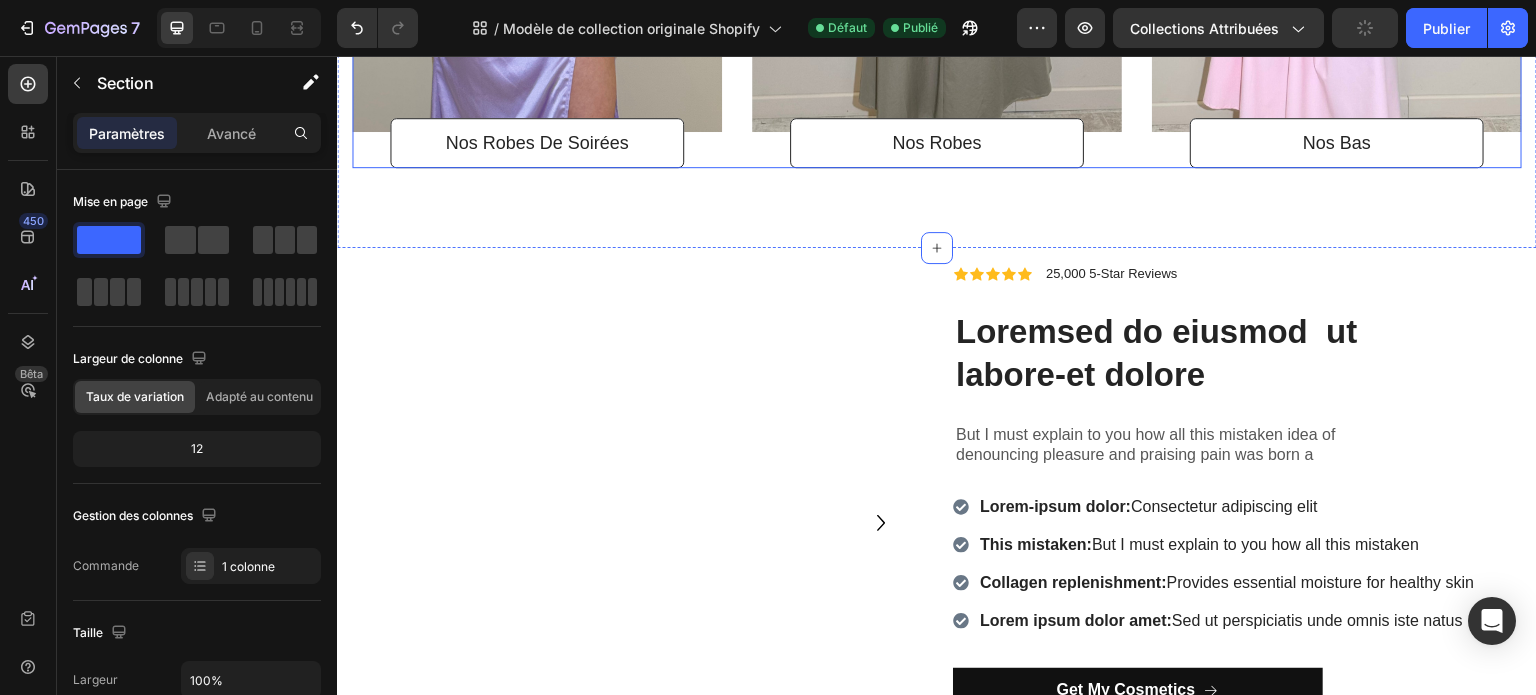 click on "Title Line
Drop element here Hero Banner Nos Robes de Soirées Button                Title Line
Drop element here Hero Banner Nos Robes Button                Title Line
Drop element here Hero Banner Nos bas Button Row" at bounding box center (937, -139) 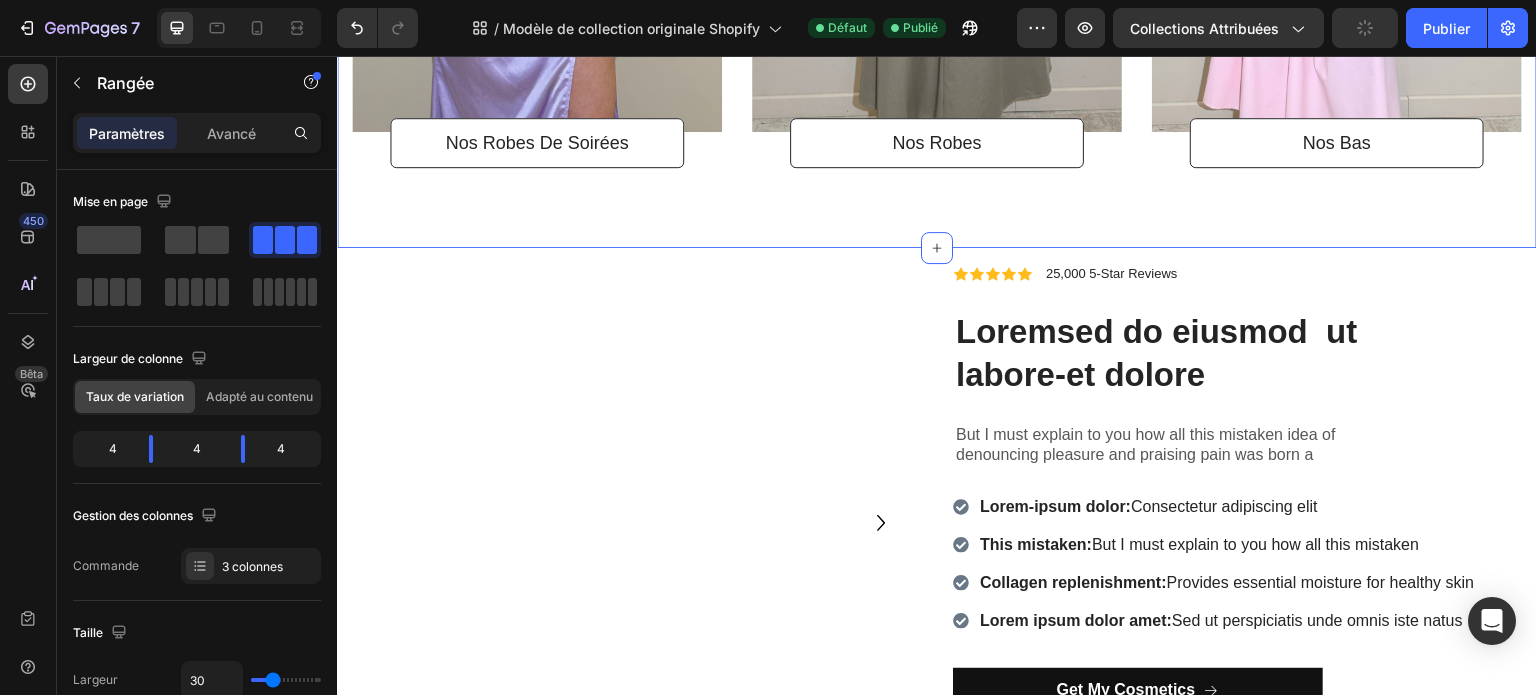 click on "Title Line
Drop element here Hero Banner Nos Tee-Shirt Button                Title Line
Drop element here Hero Banner Nos Ensembles Button                Title Line
Drop element here Hero Banner Nos Chemises Button Row                Title Line
Drop element here Hero Banner Nos Robes de Soirées Button                Title Line
Drop element here Hero Banner Nos Robes Button                Title Line
Drop element here Hero Banner Nos bas Button Row   0 Section 3" at bounding box center (937, -395) 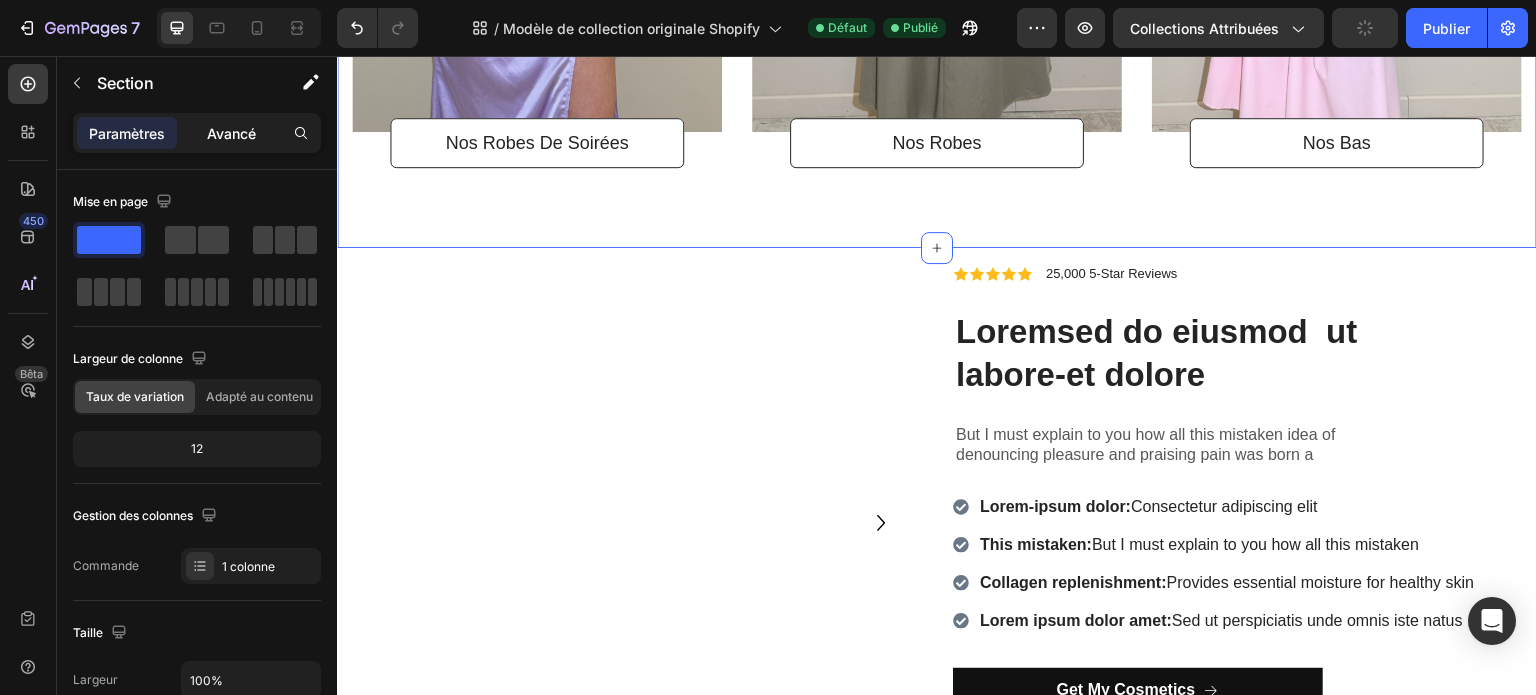 click on "Avancé" 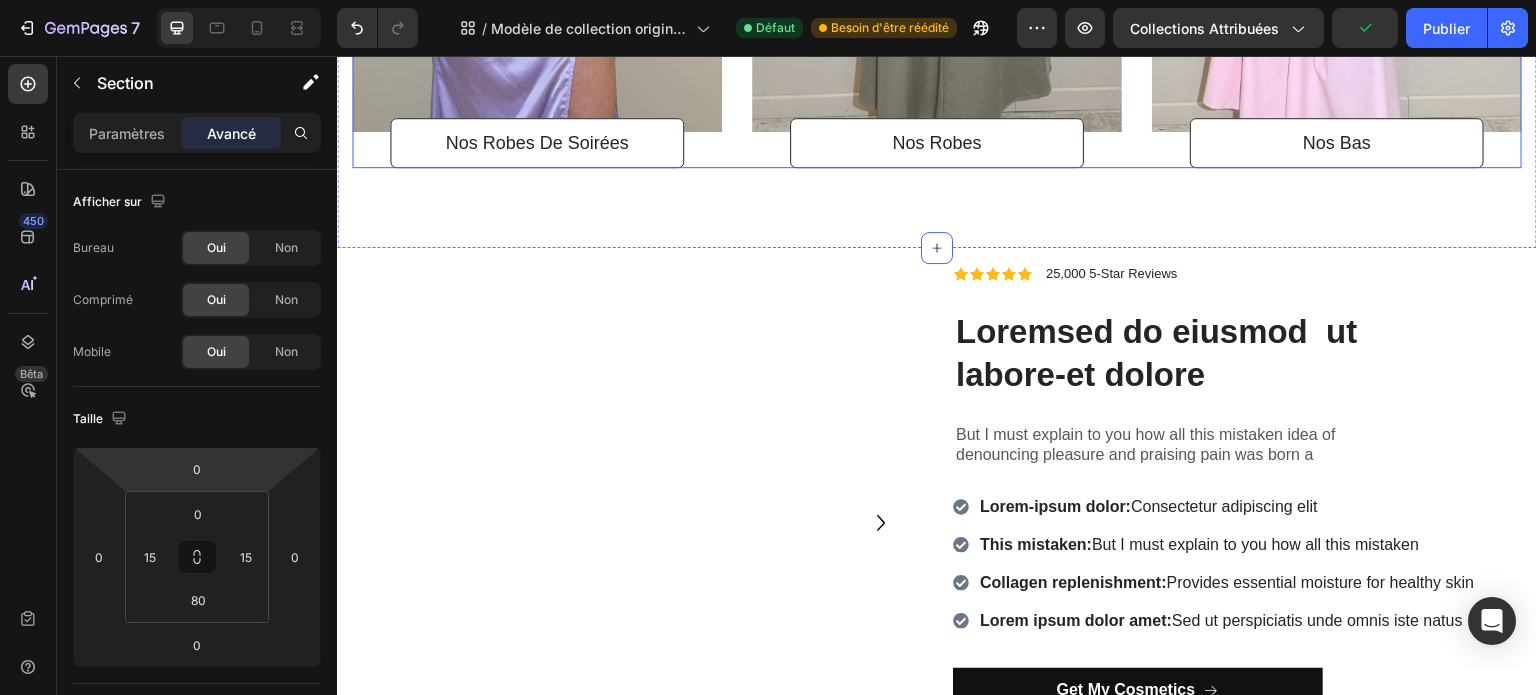 click on "Title Line
Drop element here Hero Banner Nos Robes de Soirées Button                Title Line
Drop element here Hero Banner Nos Robes Button                Title Line
Drop element here Hero Banner Nos bas Button Row" at bounding box center (937, -139) 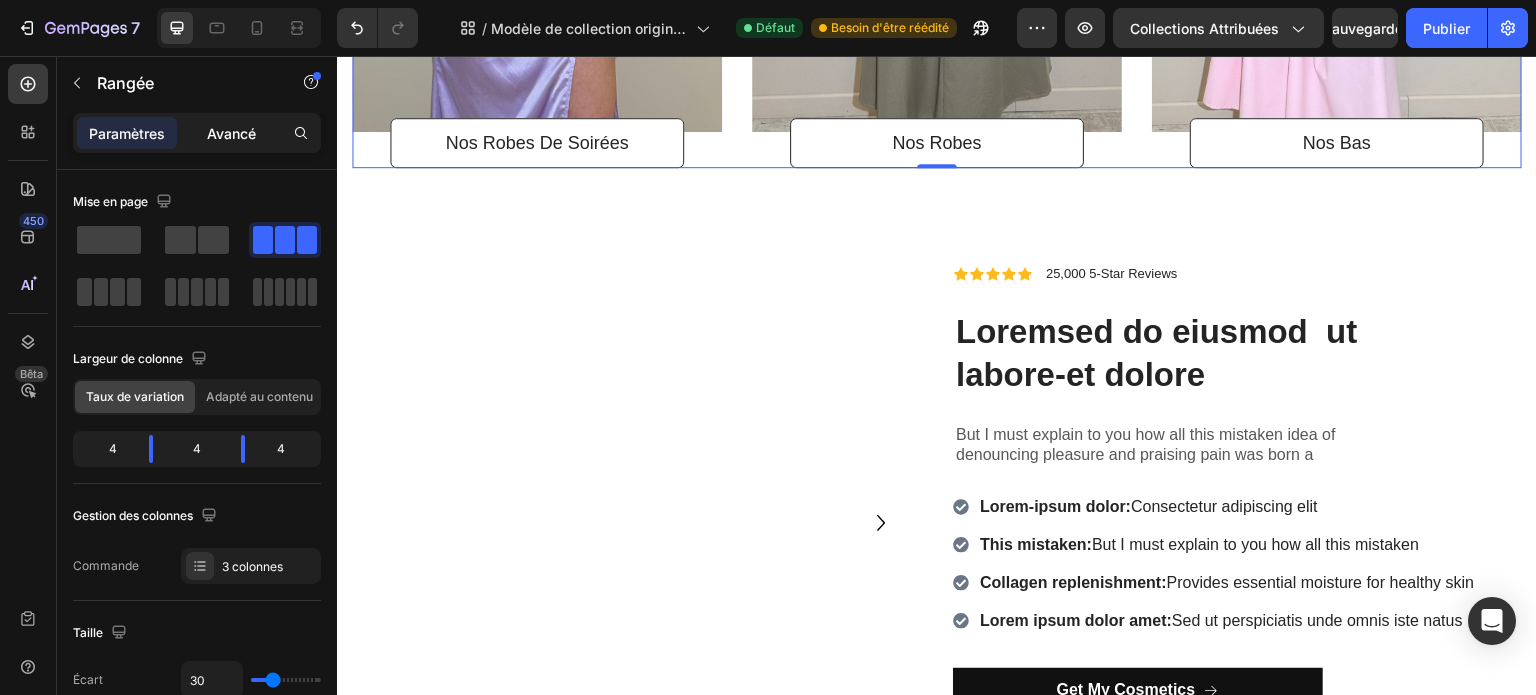 click on "Avancé" at bounding box center [231, 133] 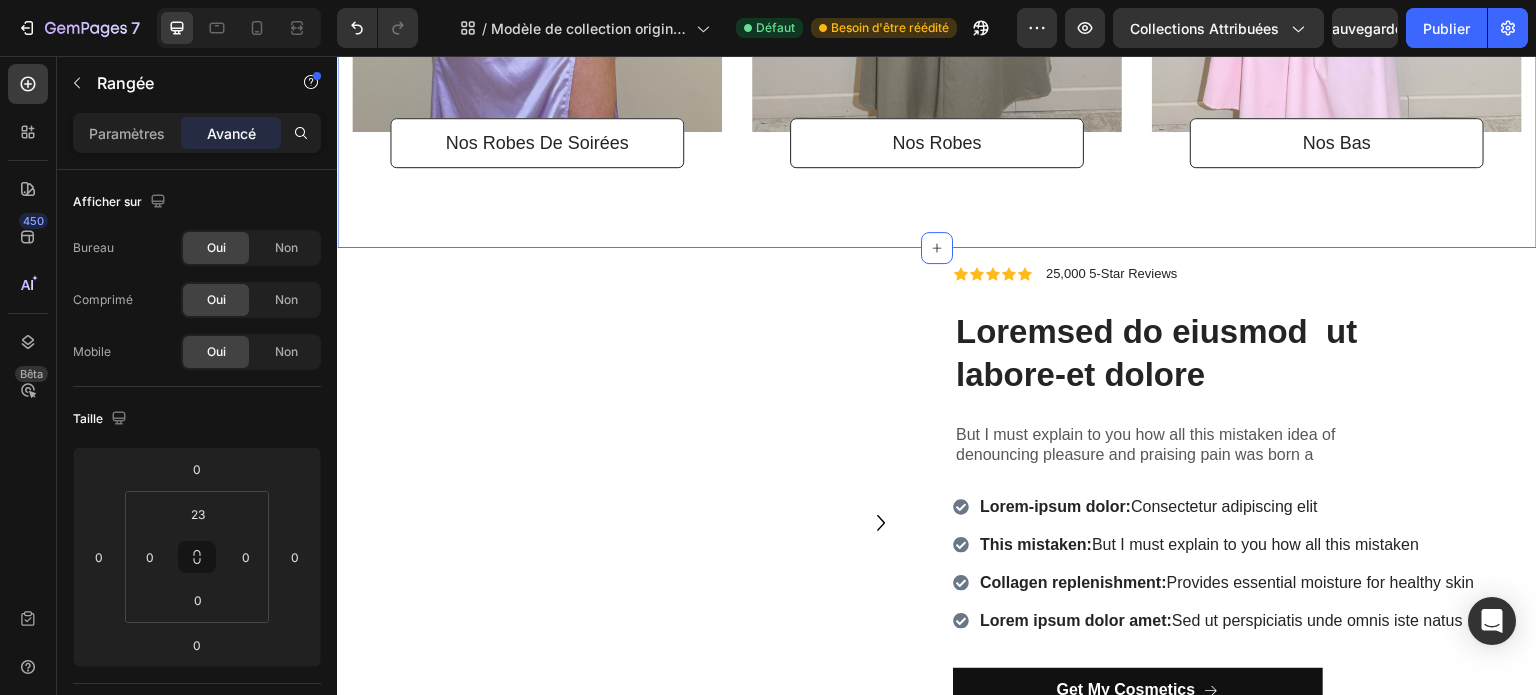 click on "Title Line
Drop element here Hero Banner Nos Tee-Shirt Button                Title Line
Drop element here Hero Banner Nos Ensembles Button                Title Line
Drop element here Hero Banner Nos Chemises Button Row                Title Line
Drop element here Hero Banner Nos Robes de Soirées Button                Title Line
Drop element here Hero Banner Nos Robes Button                Title Line
Drop element here Hero Banner Nos bas Button Row   0 Section 3" at bounding box center (937, -395) 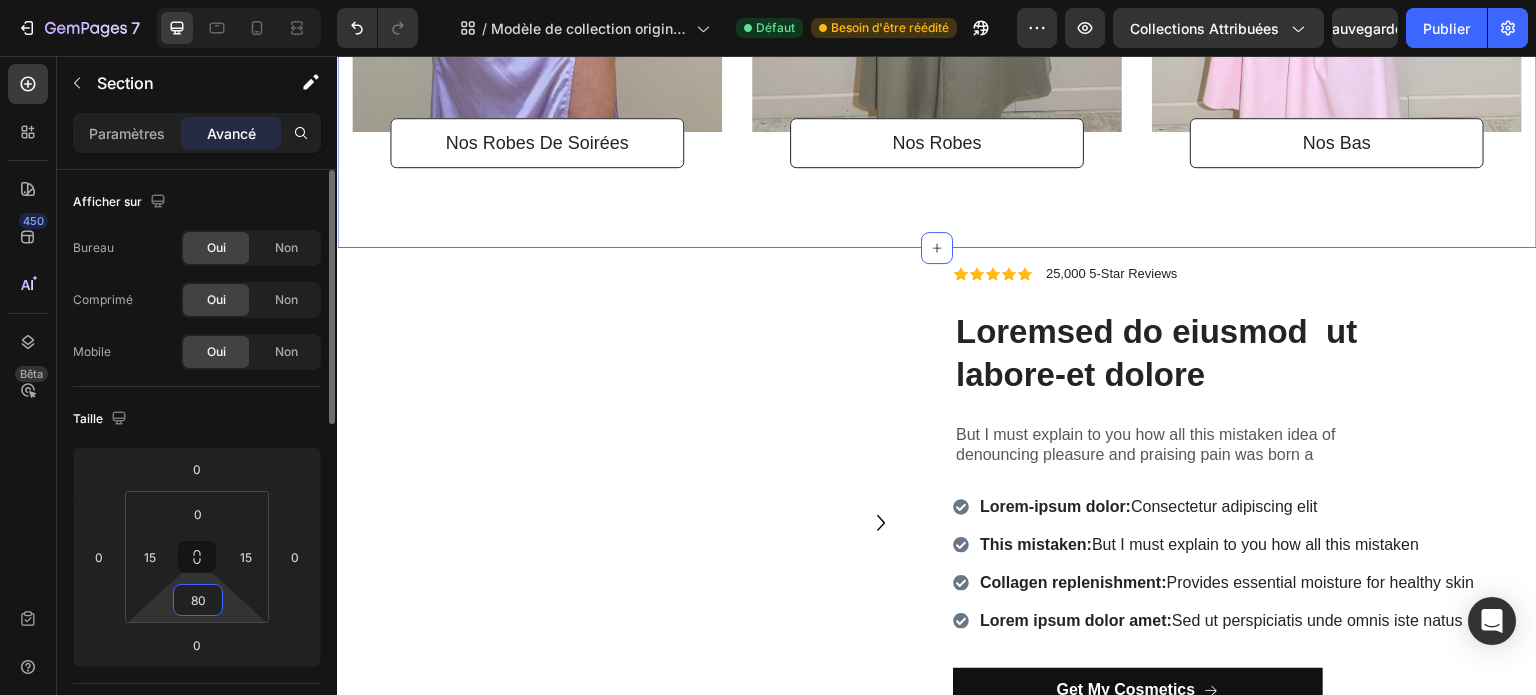 click on "80" at bounding box center (198, 600) 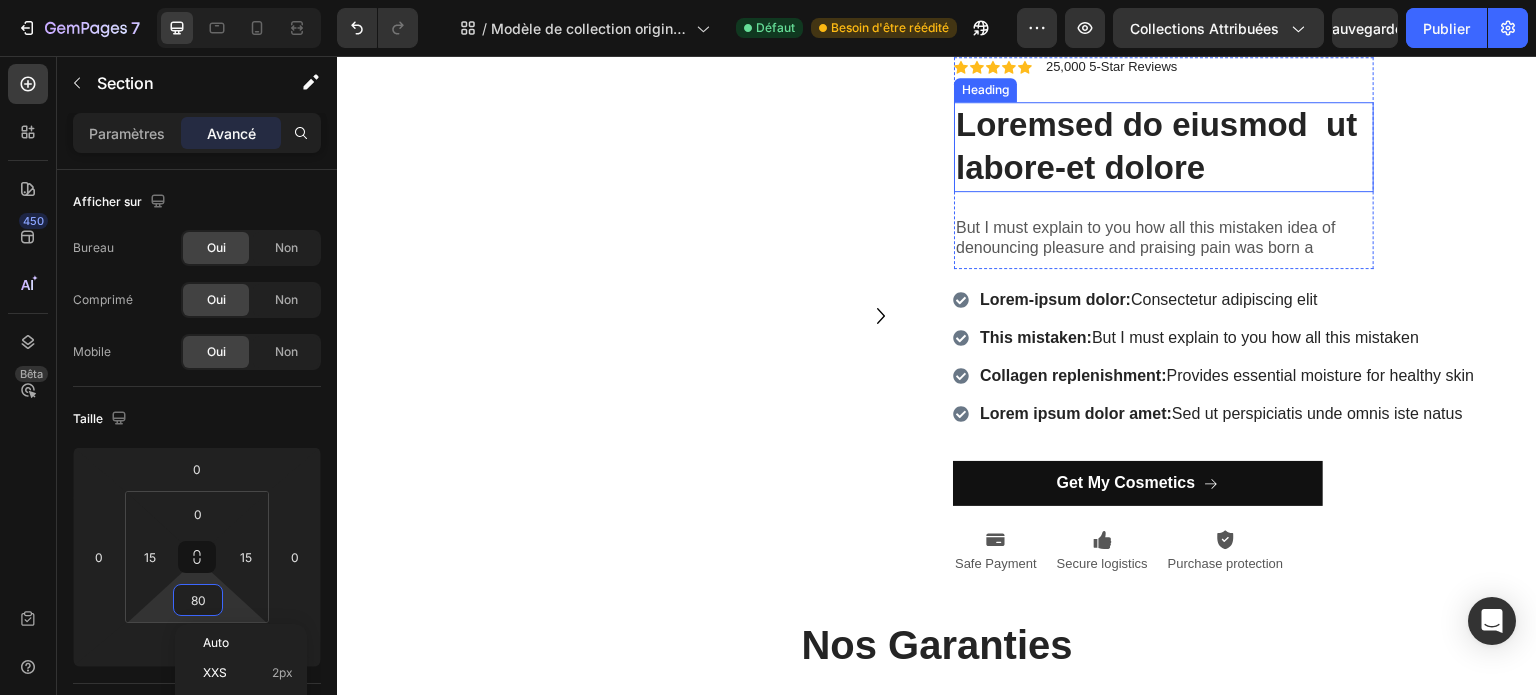 click at bounding box center (632, 316) 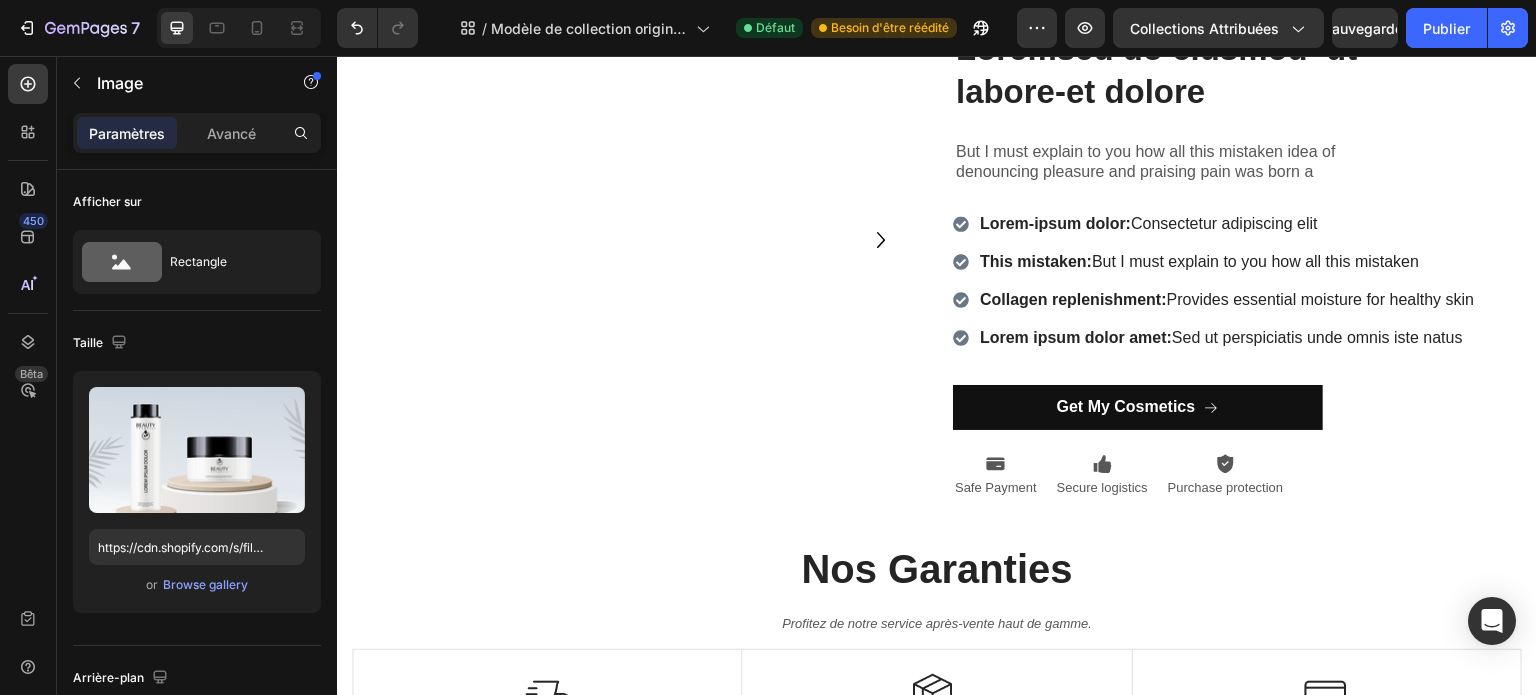 scroll, scrollTop: 3203, scrollLeft: 0, axis: vertical 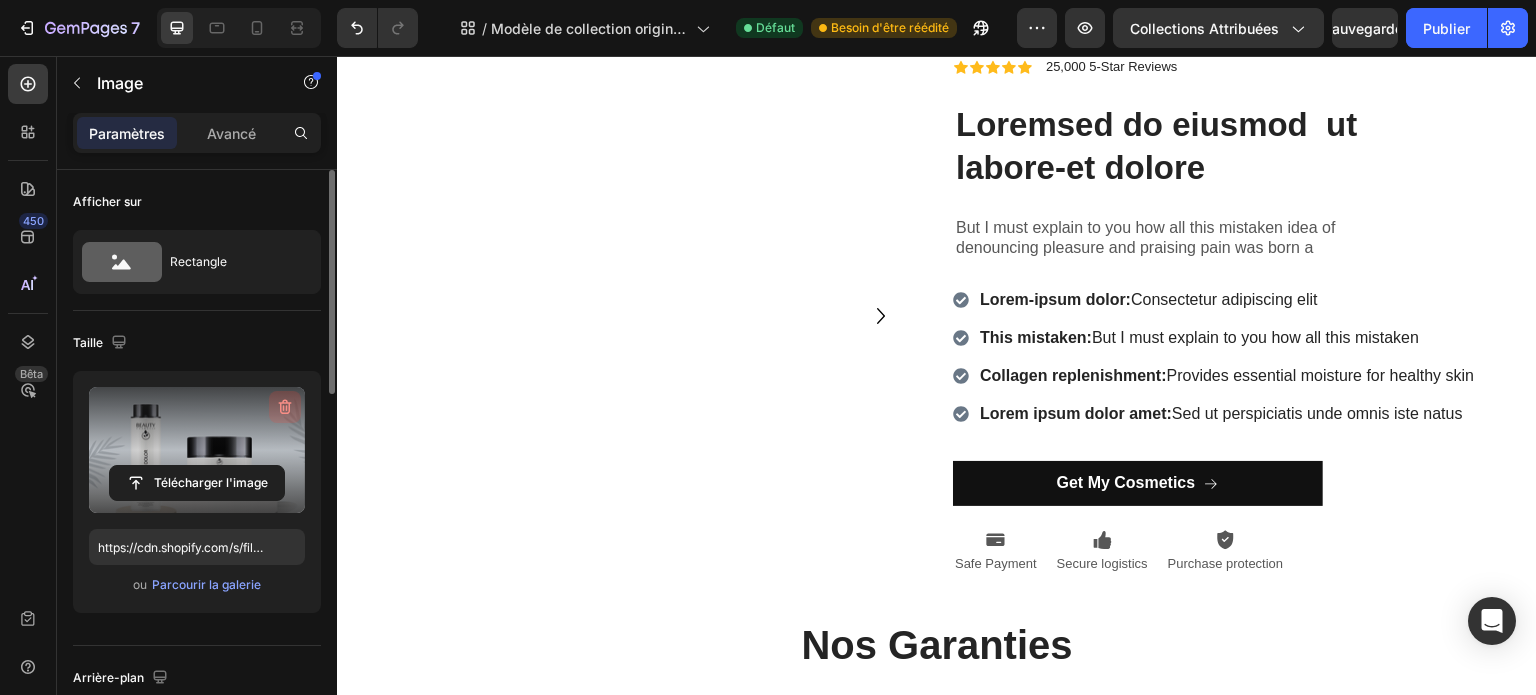 click at bounding box center [285, 407] 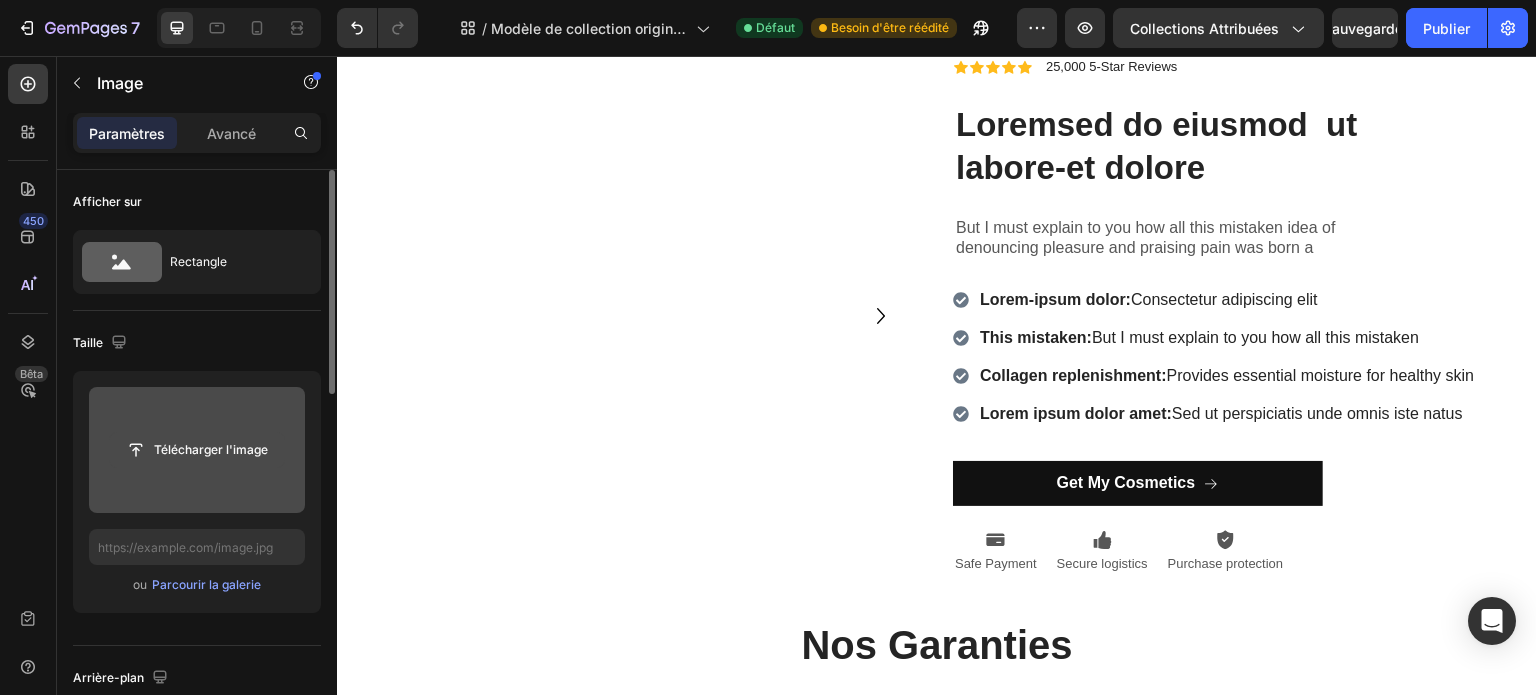 click 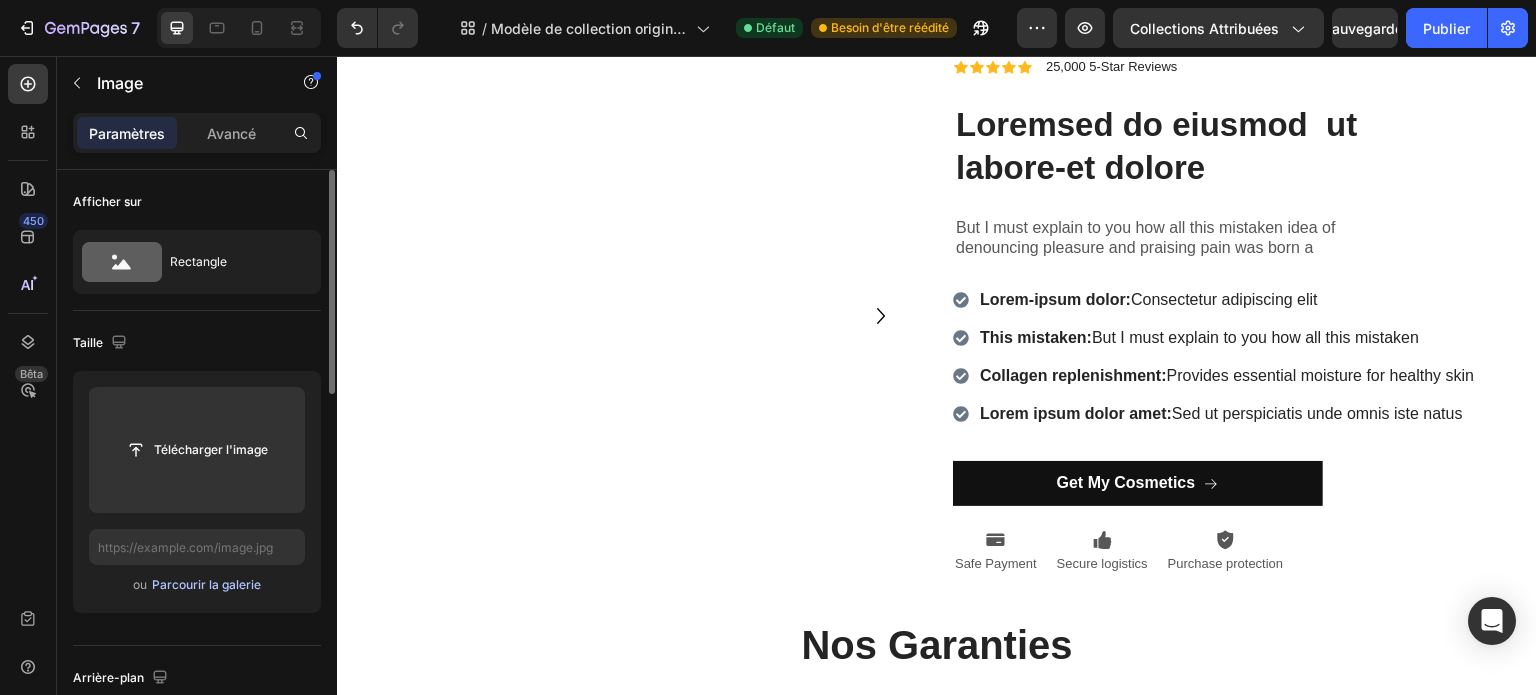 click on "Parcourir la galerie" at bounding box center (206, 584) 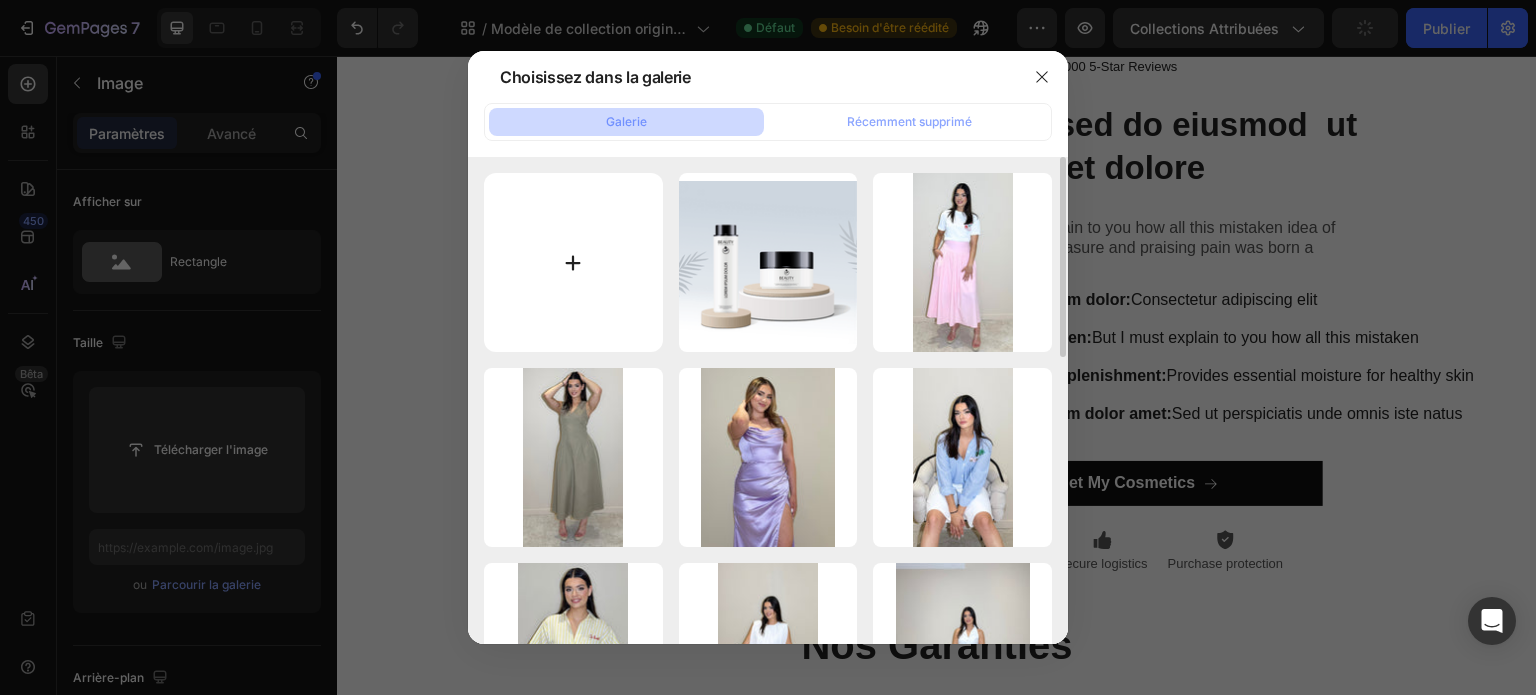 click at bounding box center [573, 262] 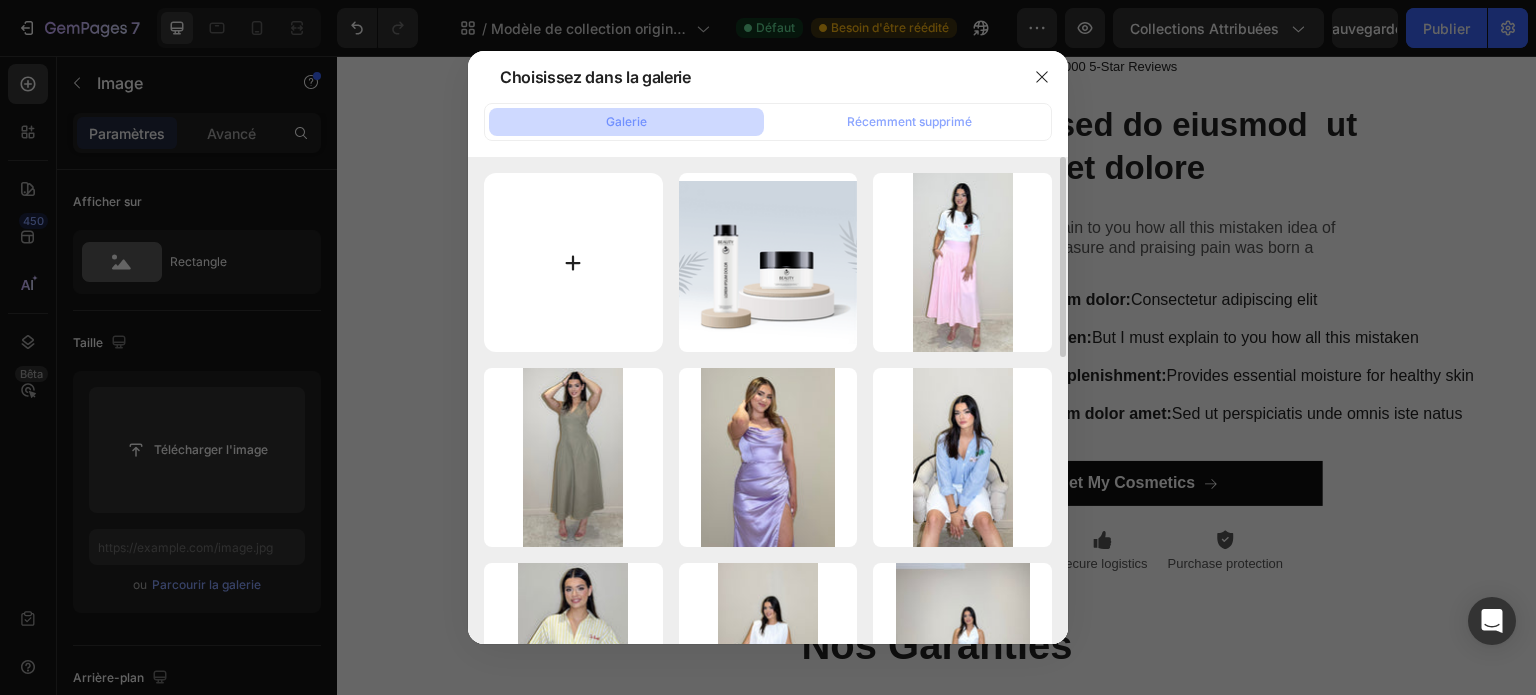 type on "C:\fakepath\1.jpg" 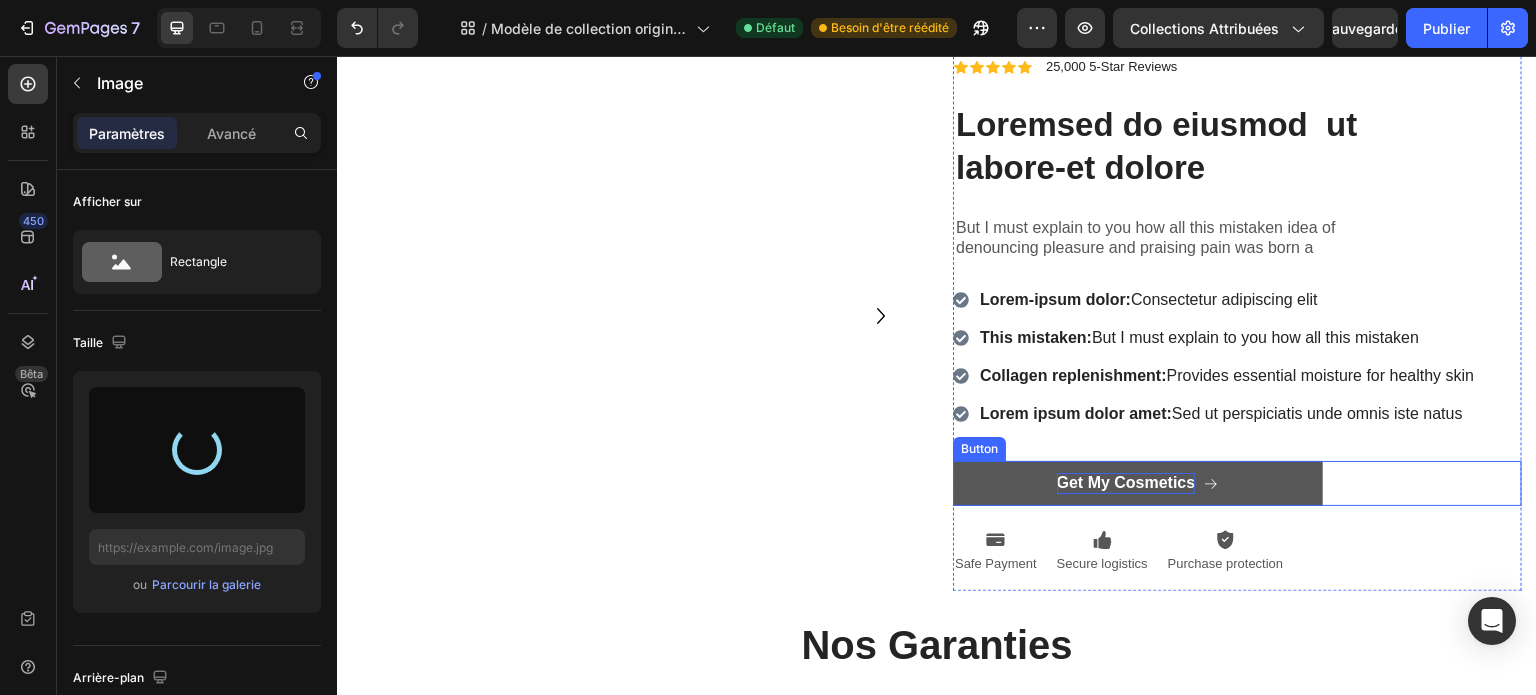 click on "Get My Cosmetics" at bounding box center [1126, 483] 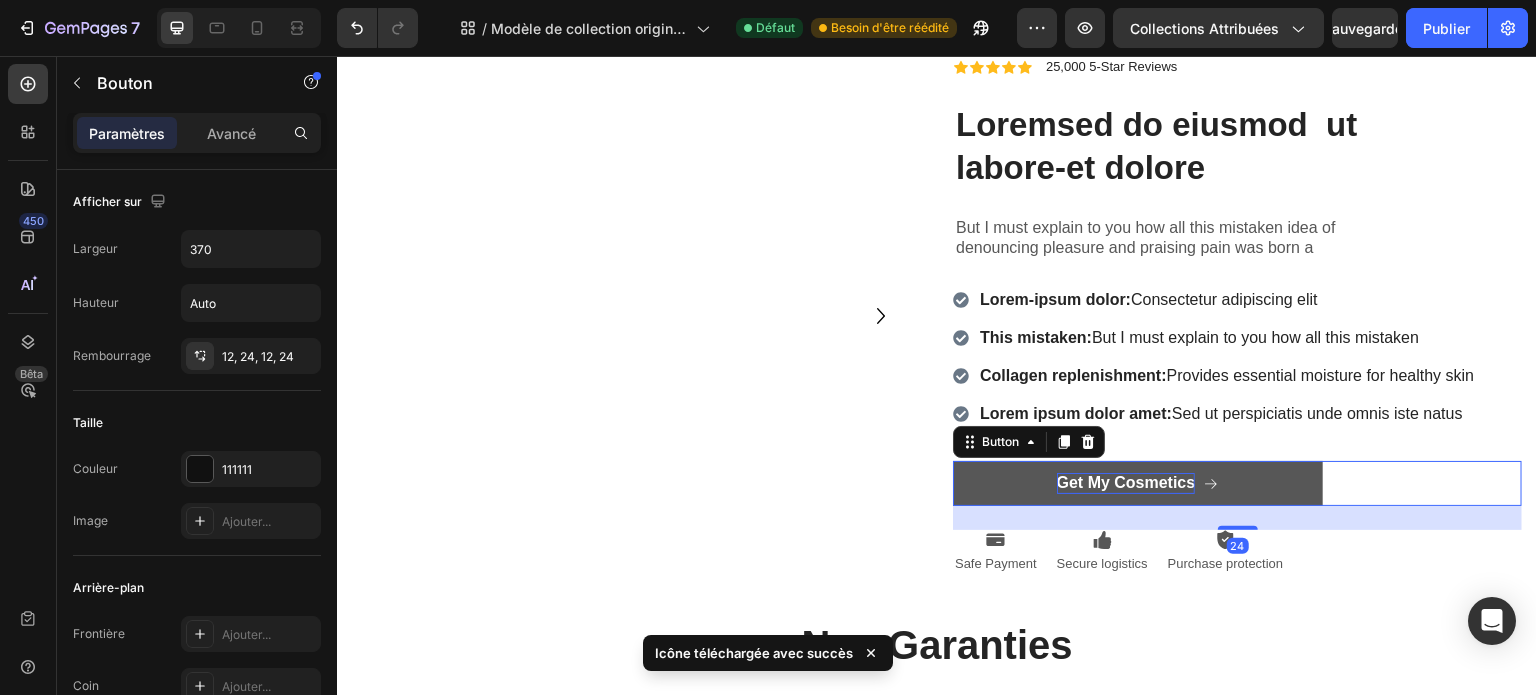 click on "Get My Cosmetics" at bounding box center [1126, 483] 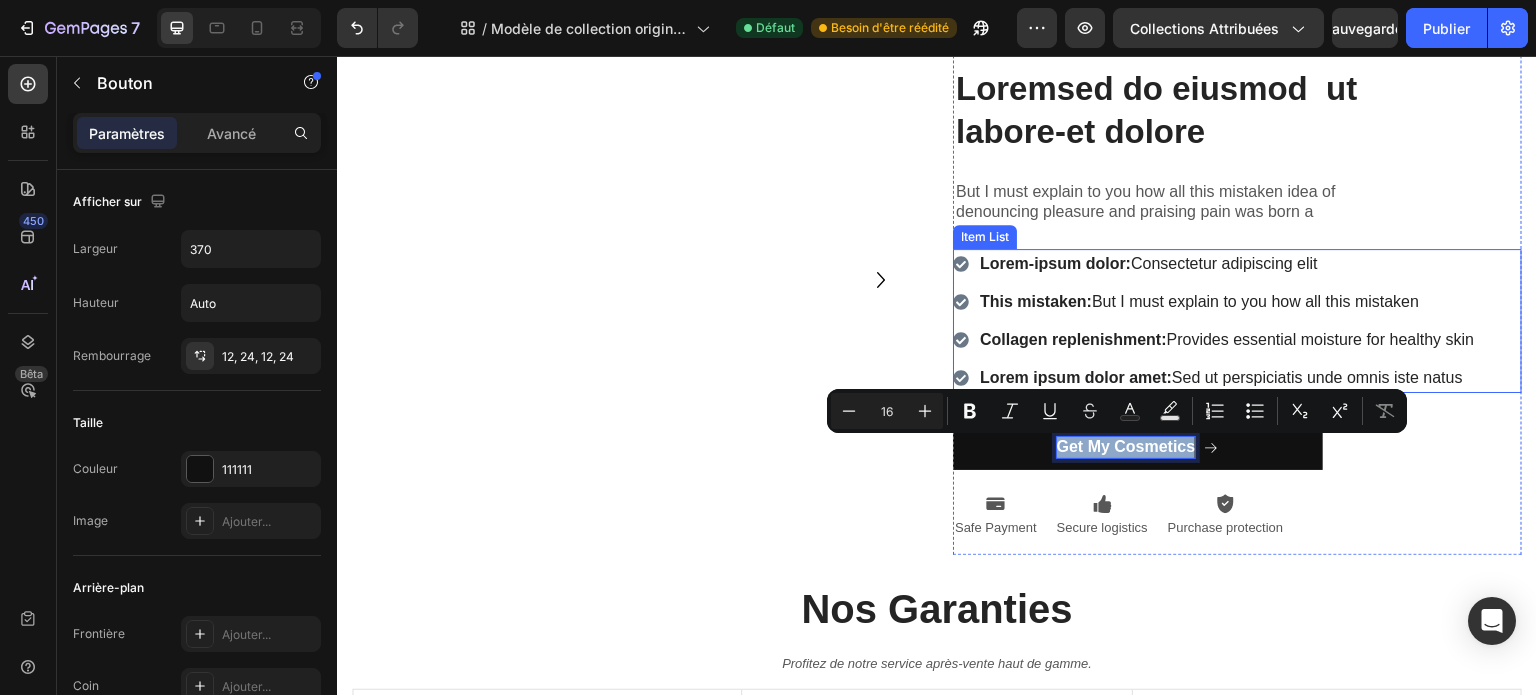 scroll, scrollTop: 3243, scrollLeft: 0, axis: vertical 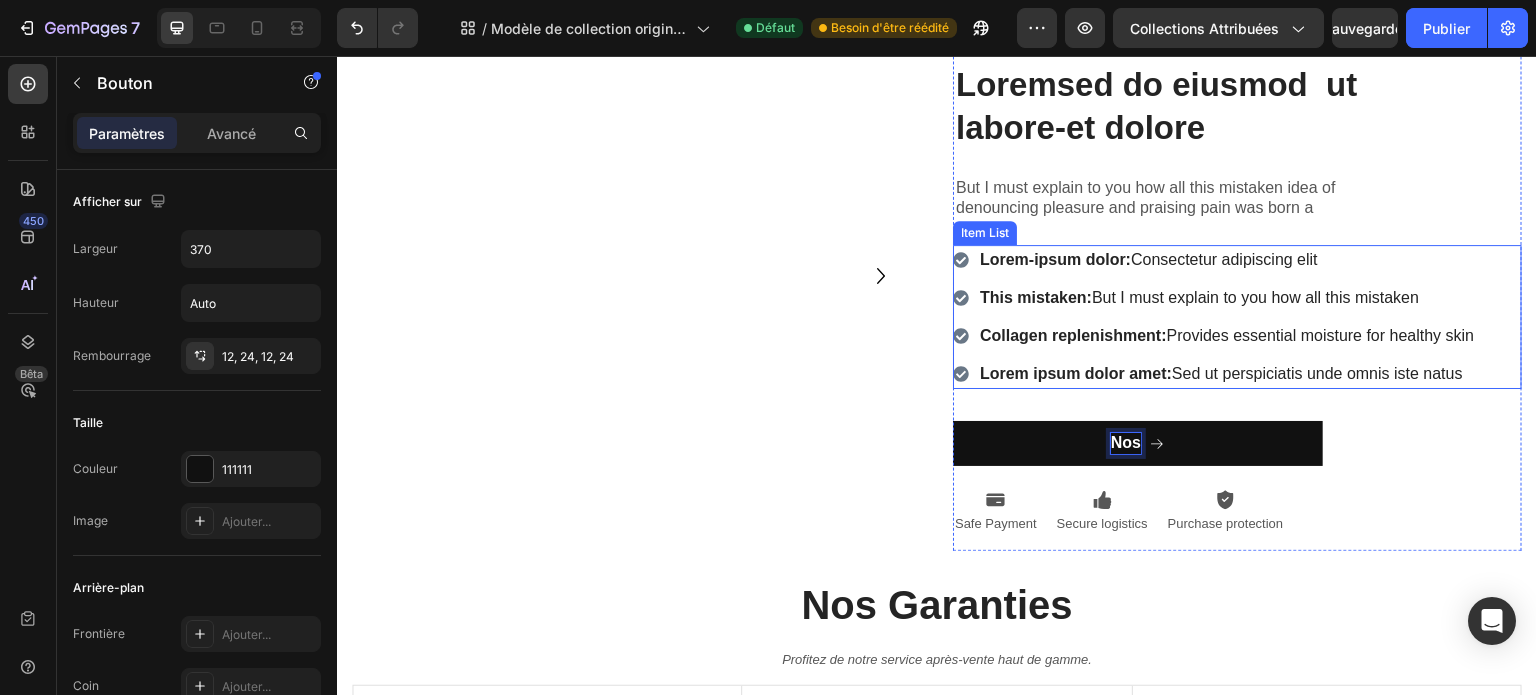 click on "Nos" at bounding box center [1138, 443] 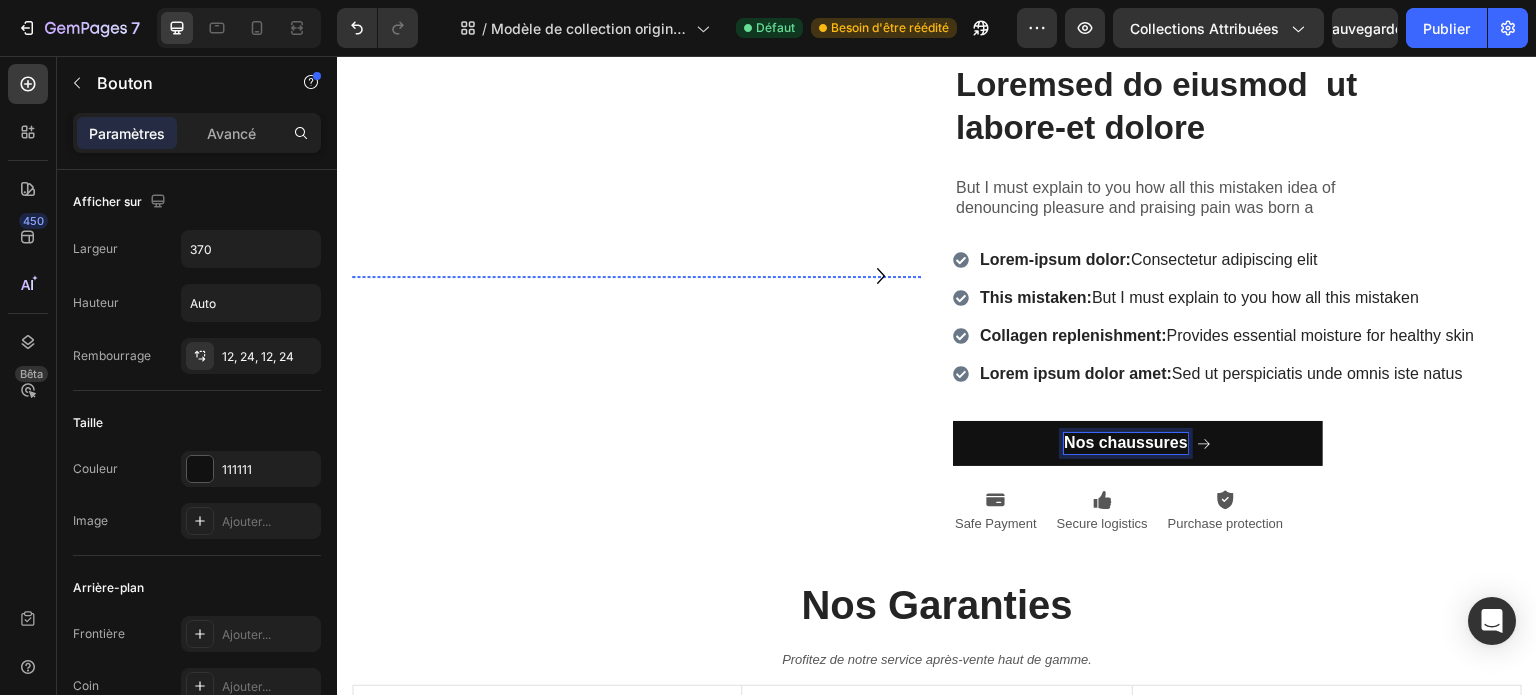 click at bounding box center [632, 276] 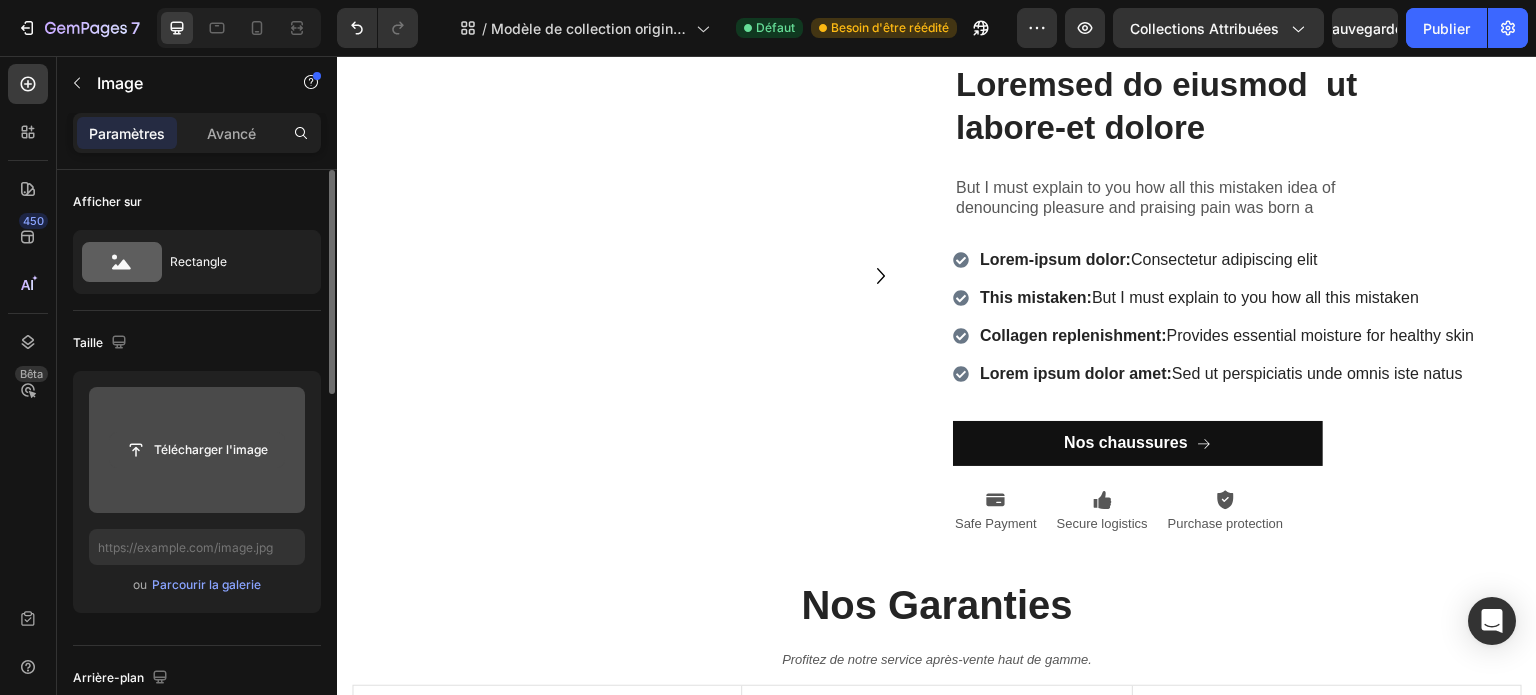 click 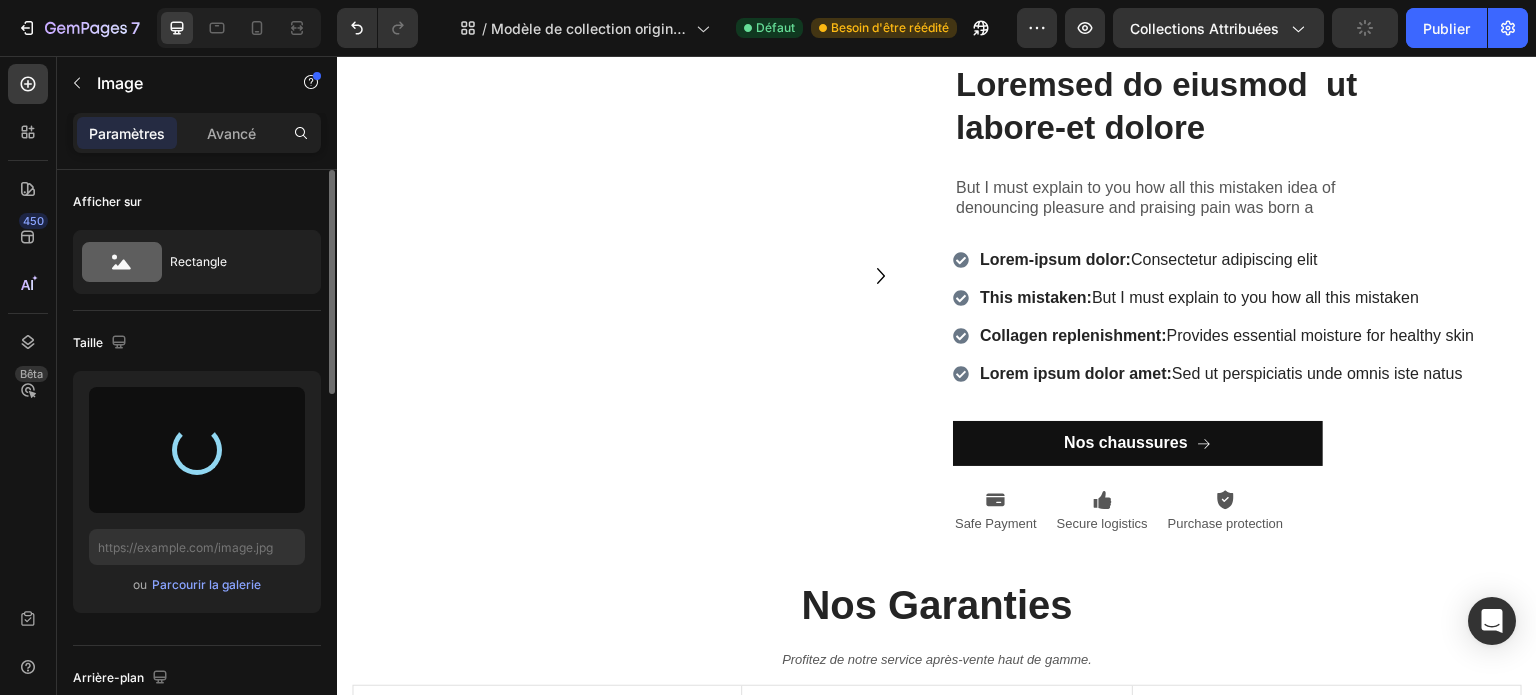 type on "https://cdn.shopify.com/s/files/1/0951/3972/5650/files/gempages_575146824214512415-14ce52b9-9483-40ba-b8a3-67b245eca1ab.jpg" 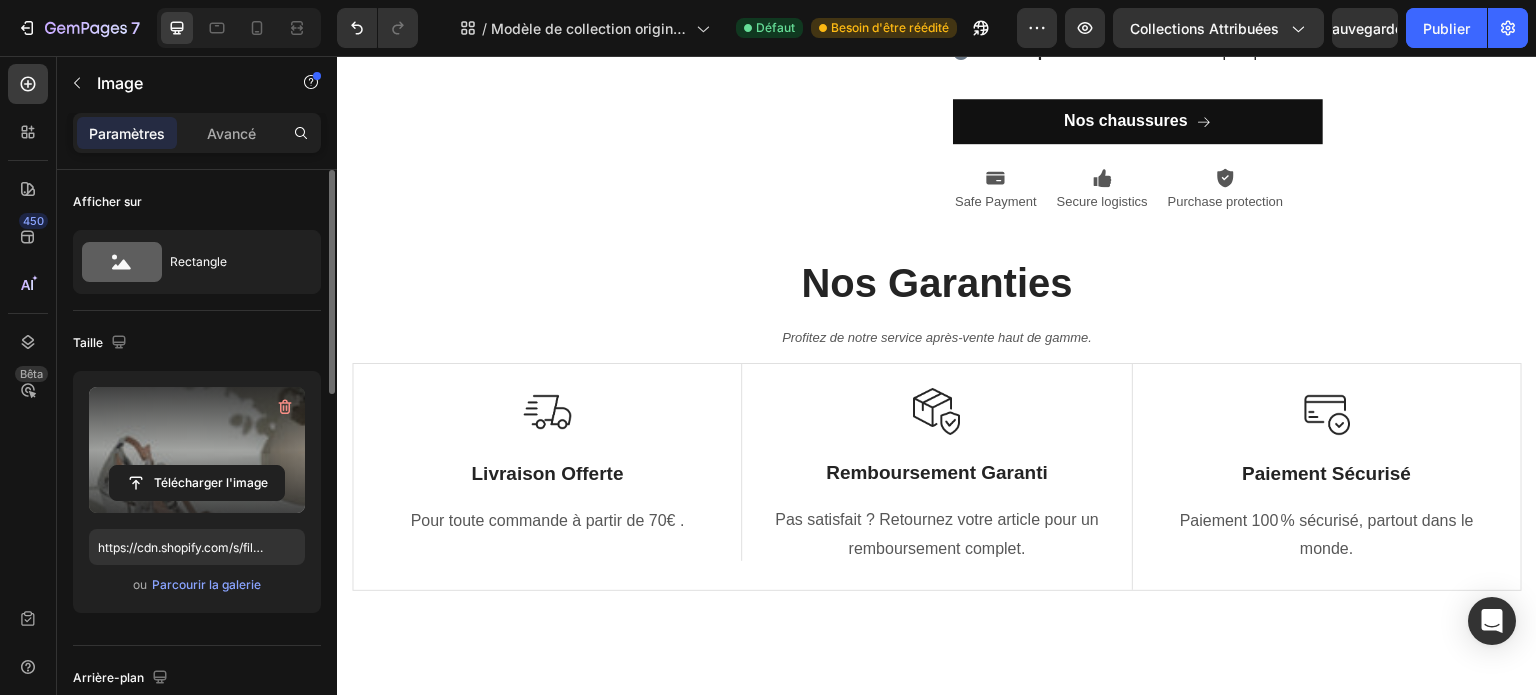 scroll, scrollTop: 3702, scrollLeft: 0, axis: vertical 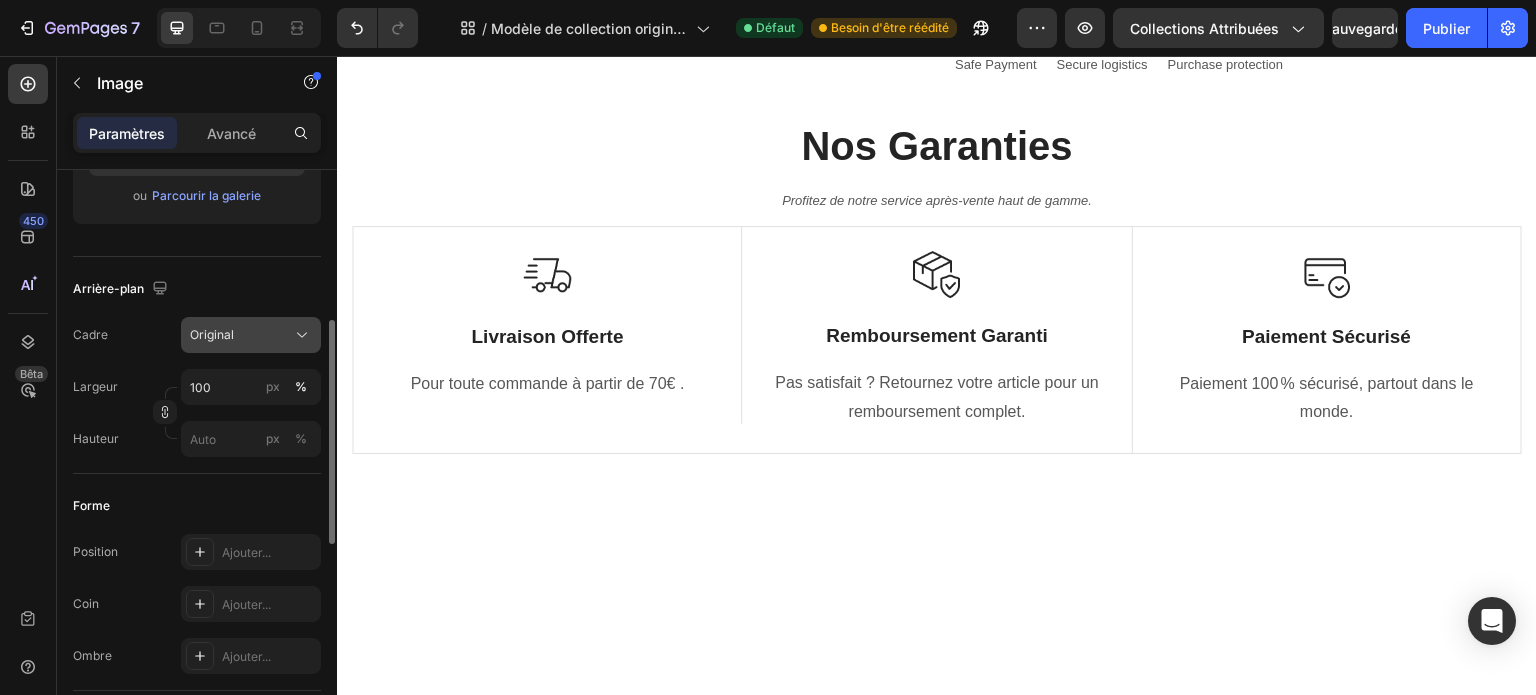 click on "Original" at bounding box center [251, 335] 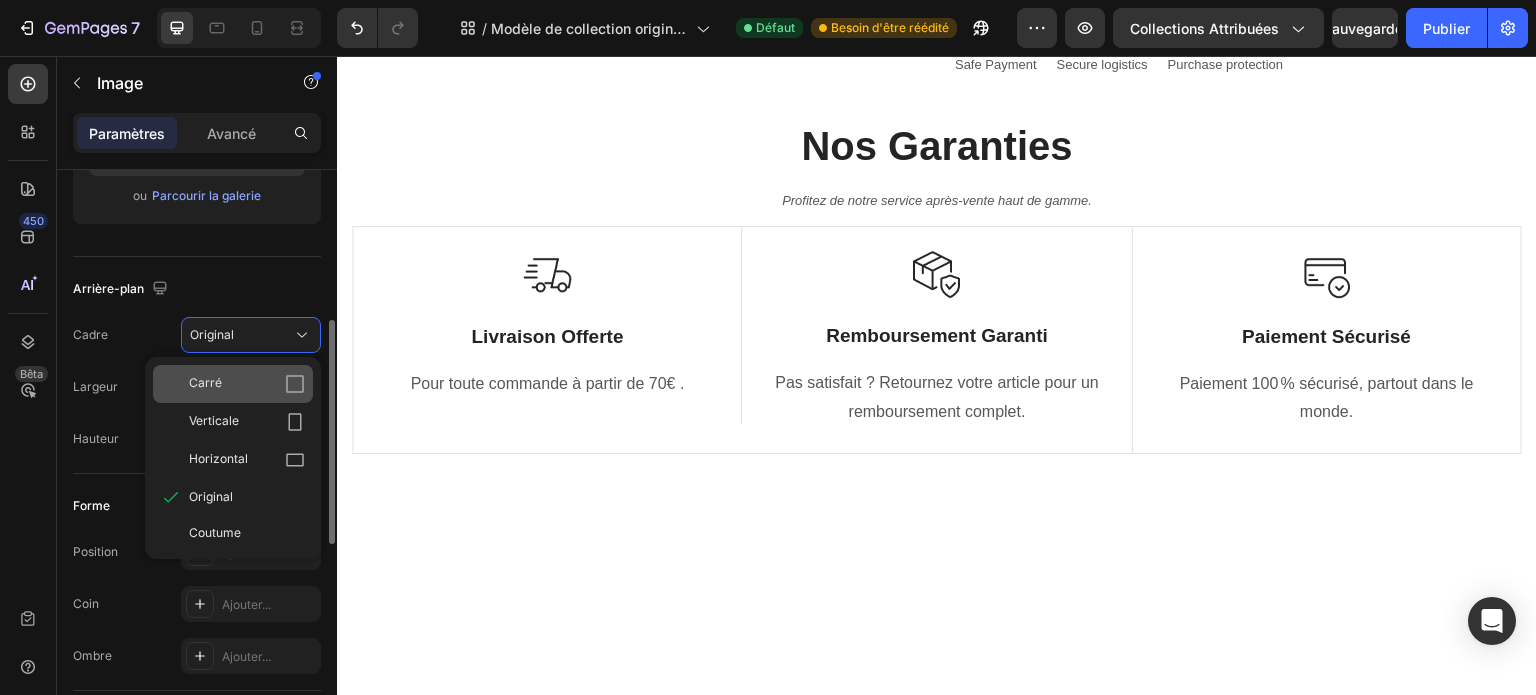 click on "Carré" 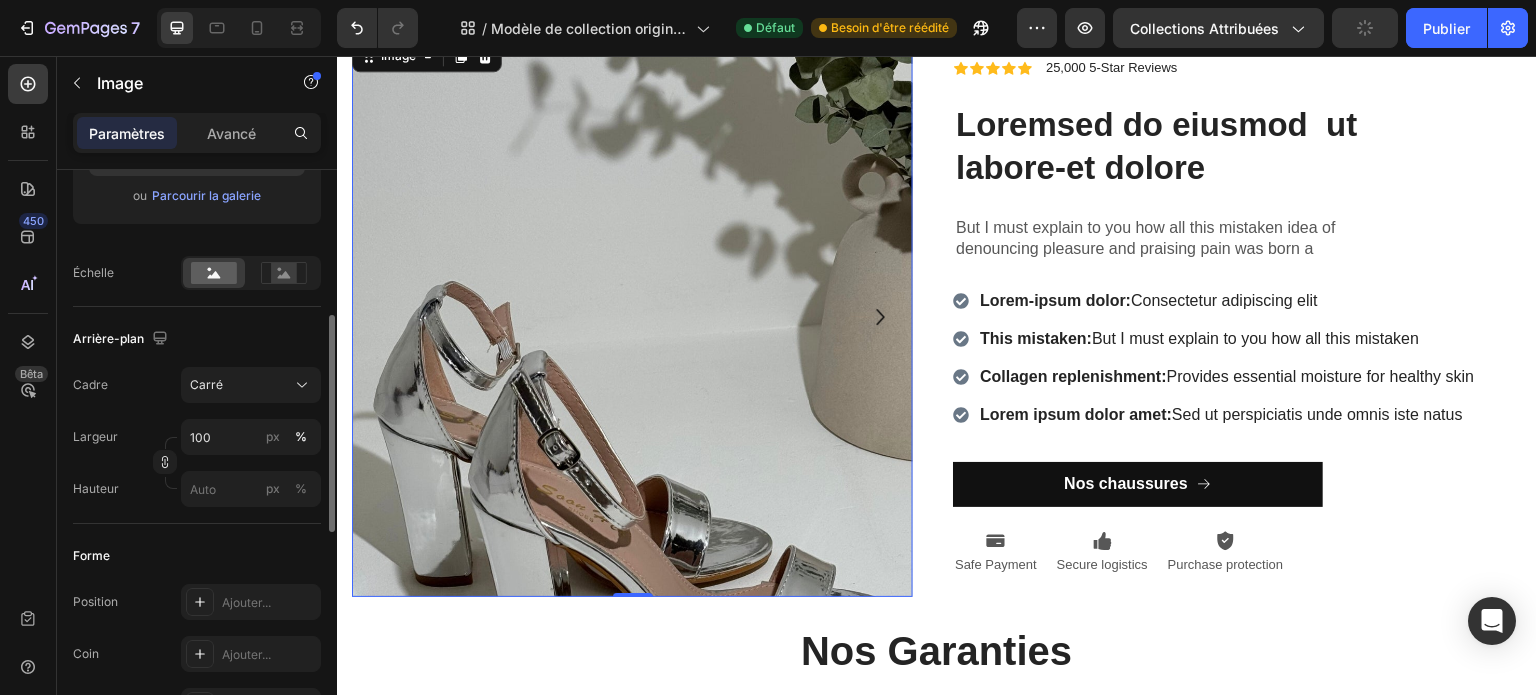 scroll, scrollTop: 3209, scrollLeft: 0, axis: vertical 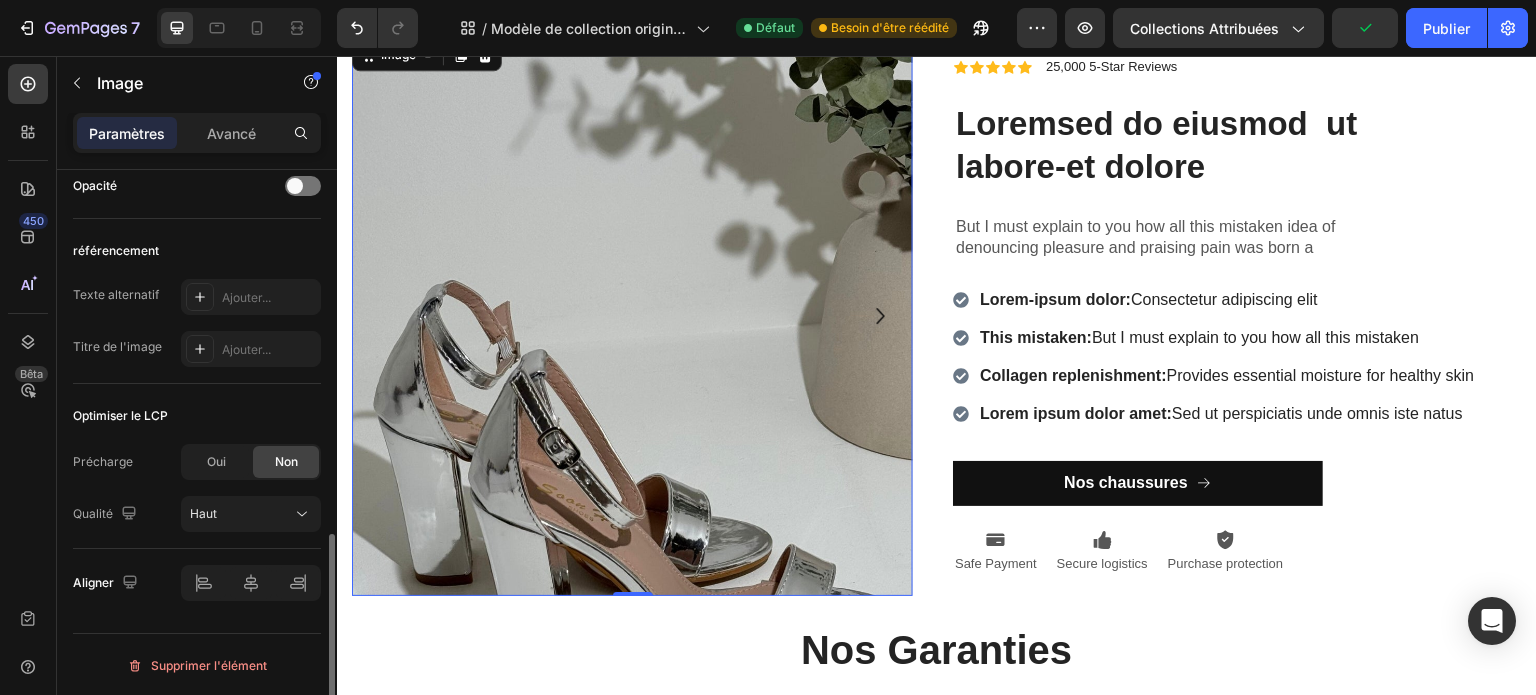 click at bounding box center (632, 315) 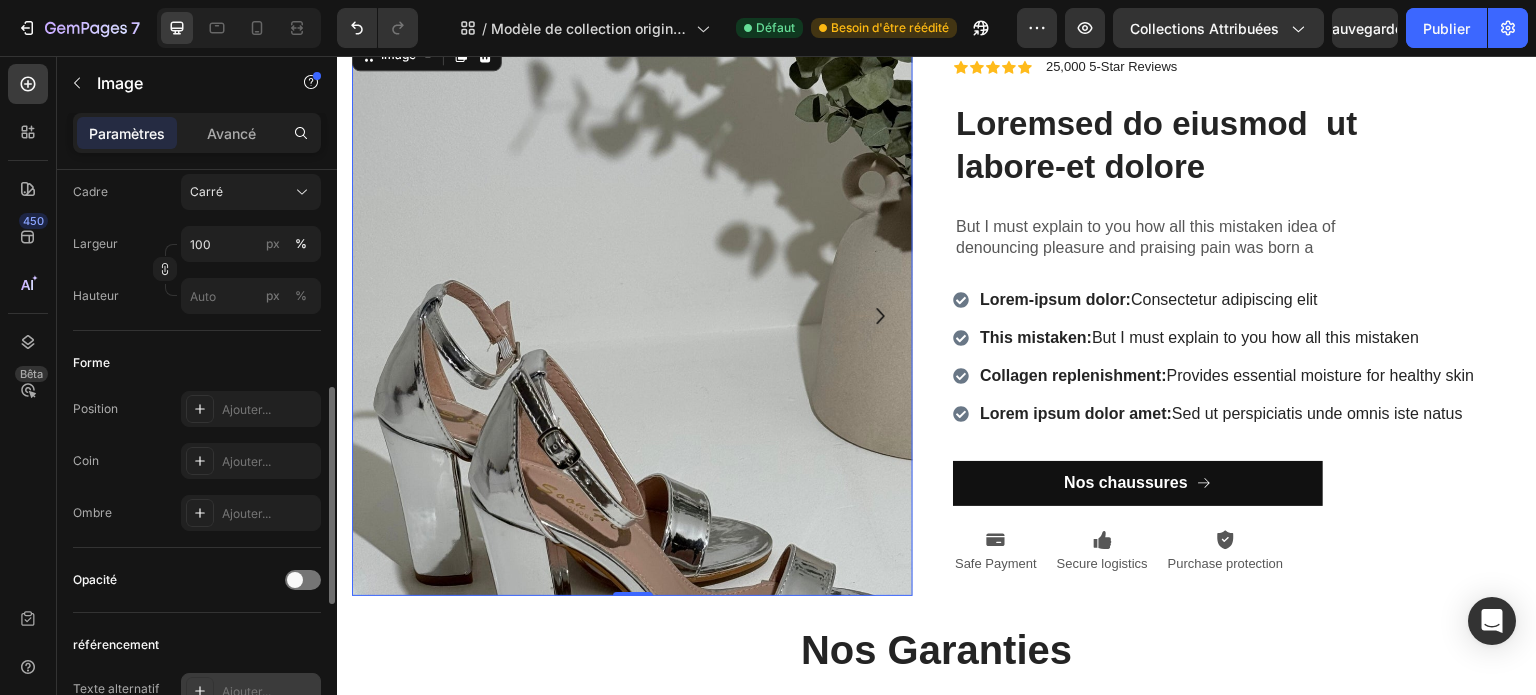 scroll, scrollTop: 383, scrollLeft: 0, axis: vertical 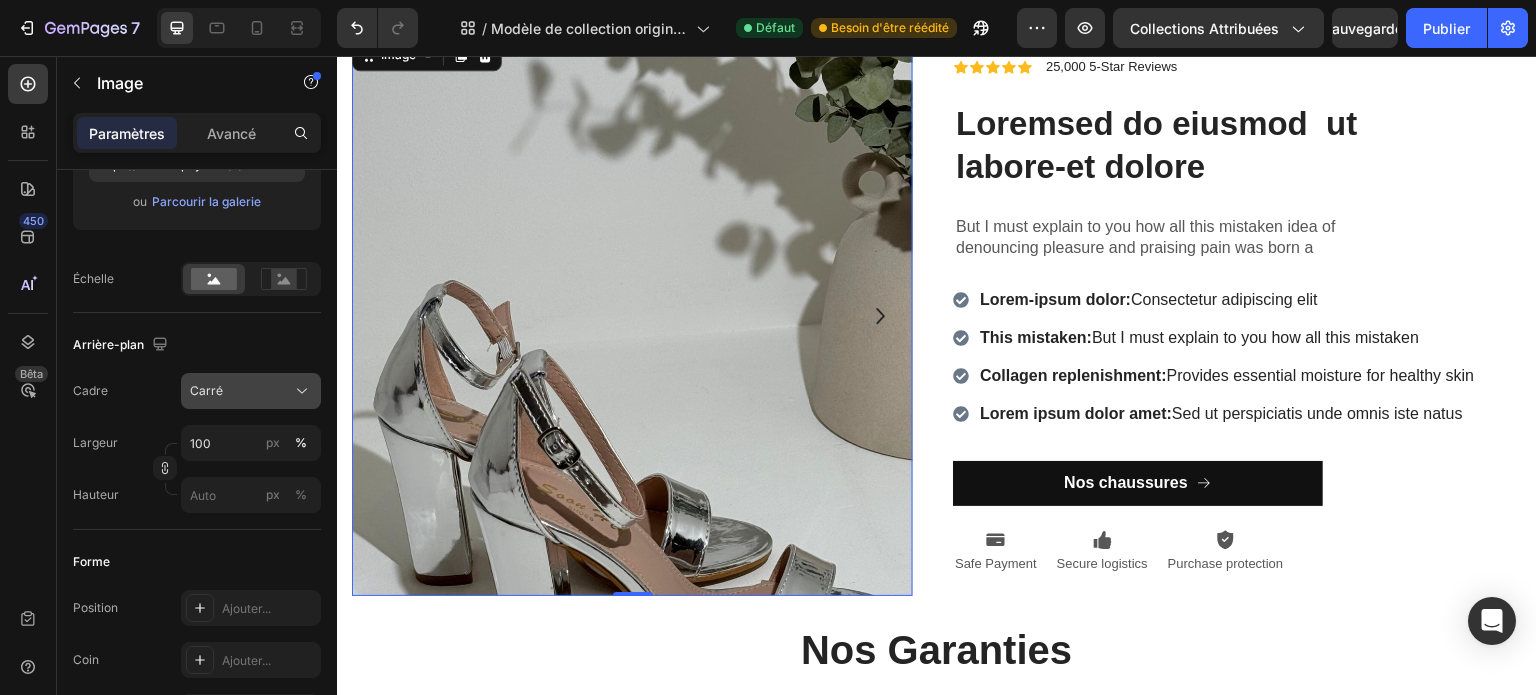 click on "Carré" at bounding box center (251, 391) 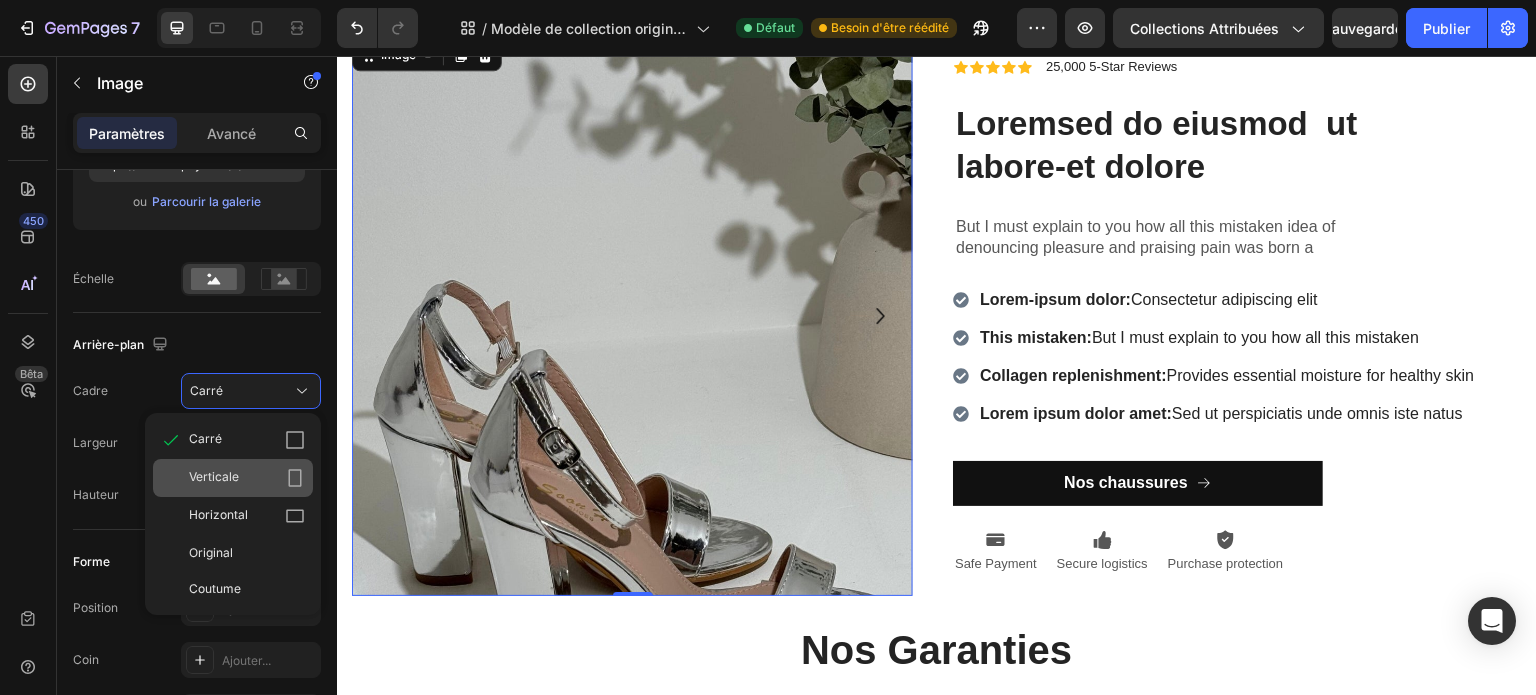 click on "Verticale" at bounding box center [214, 478] 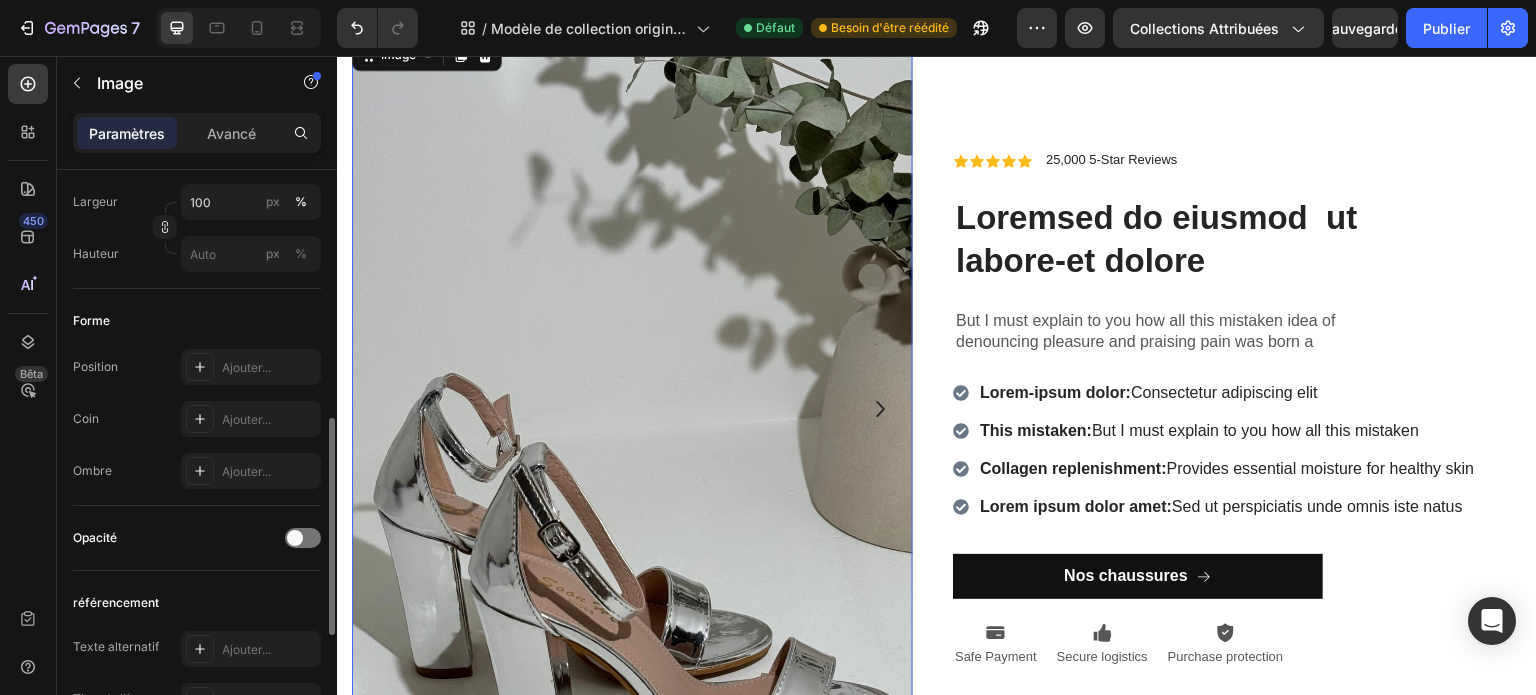 scroll, scrollTop: 635, scrollLeft: 0, axis: vertical 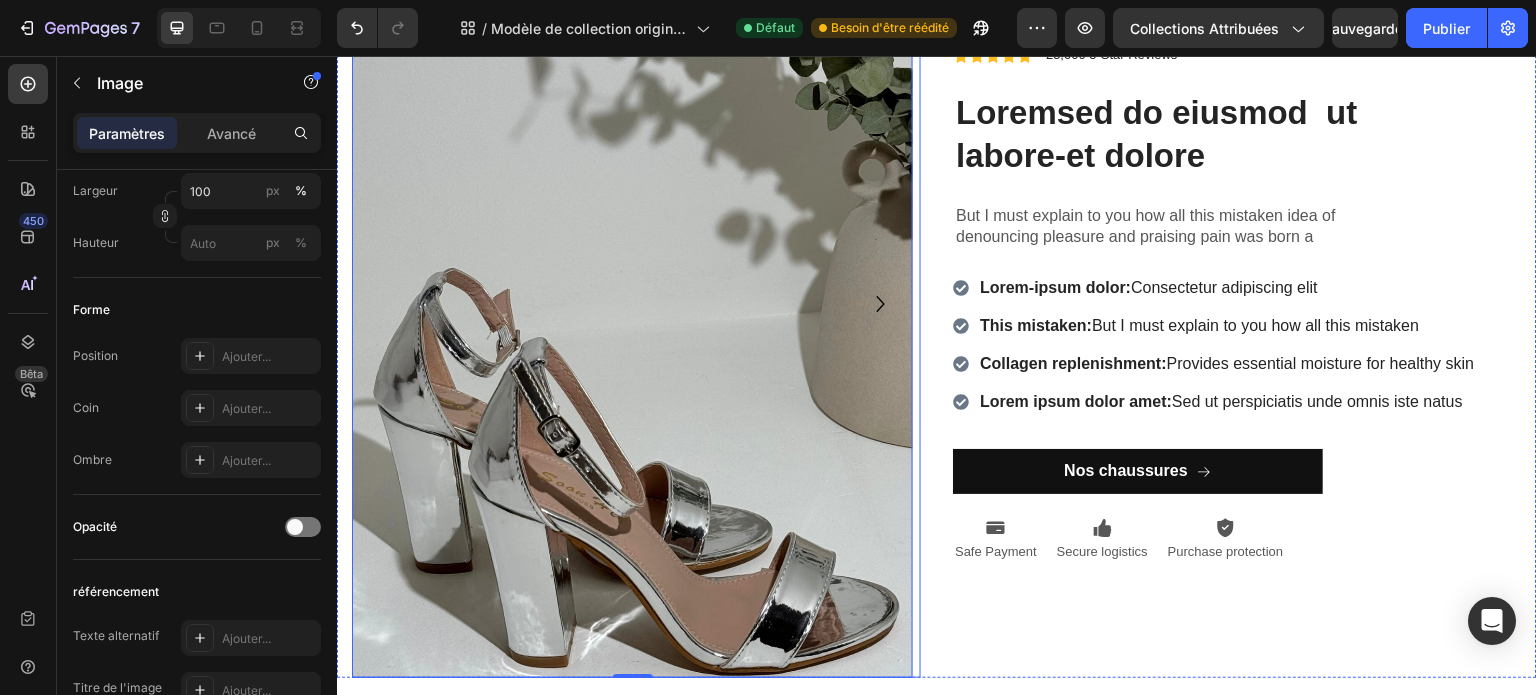 click 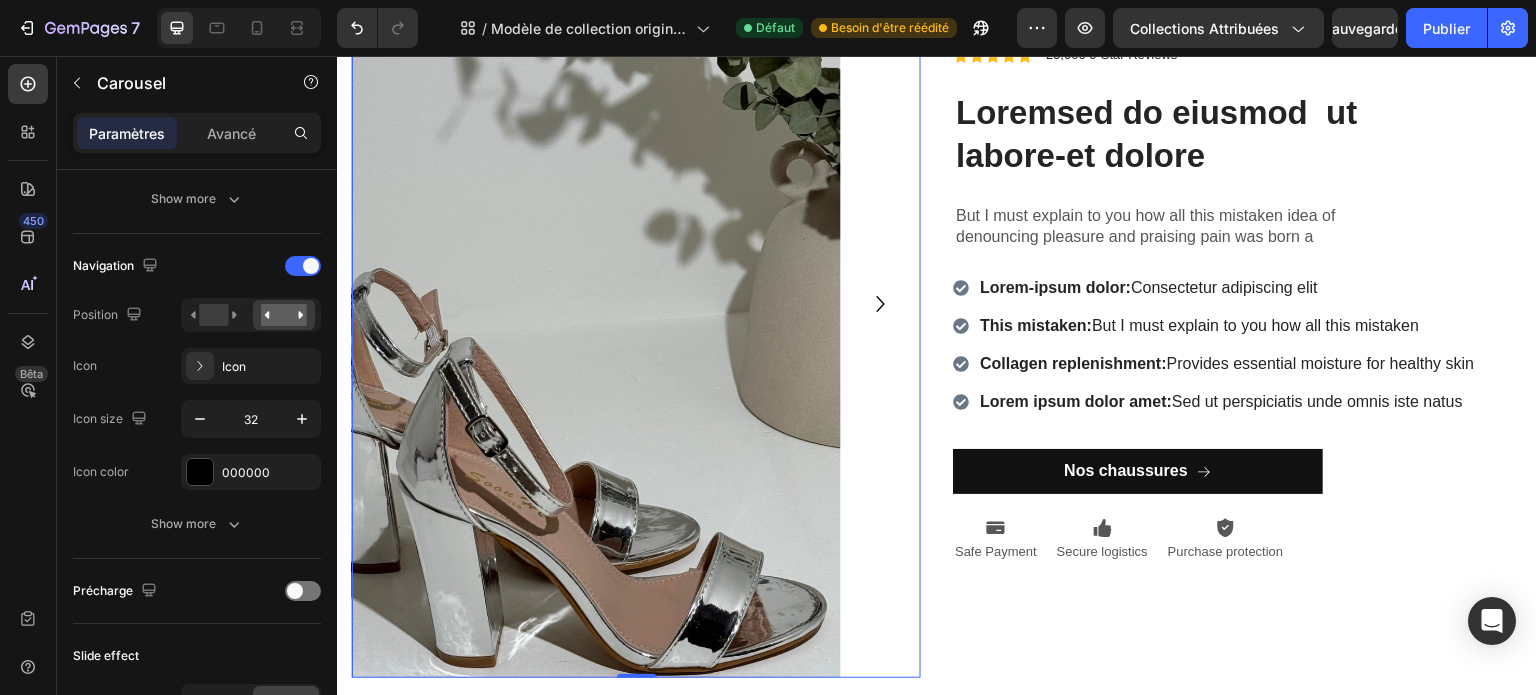 scroll, scrollTop: 0, scrollLeft: 0, axis: both 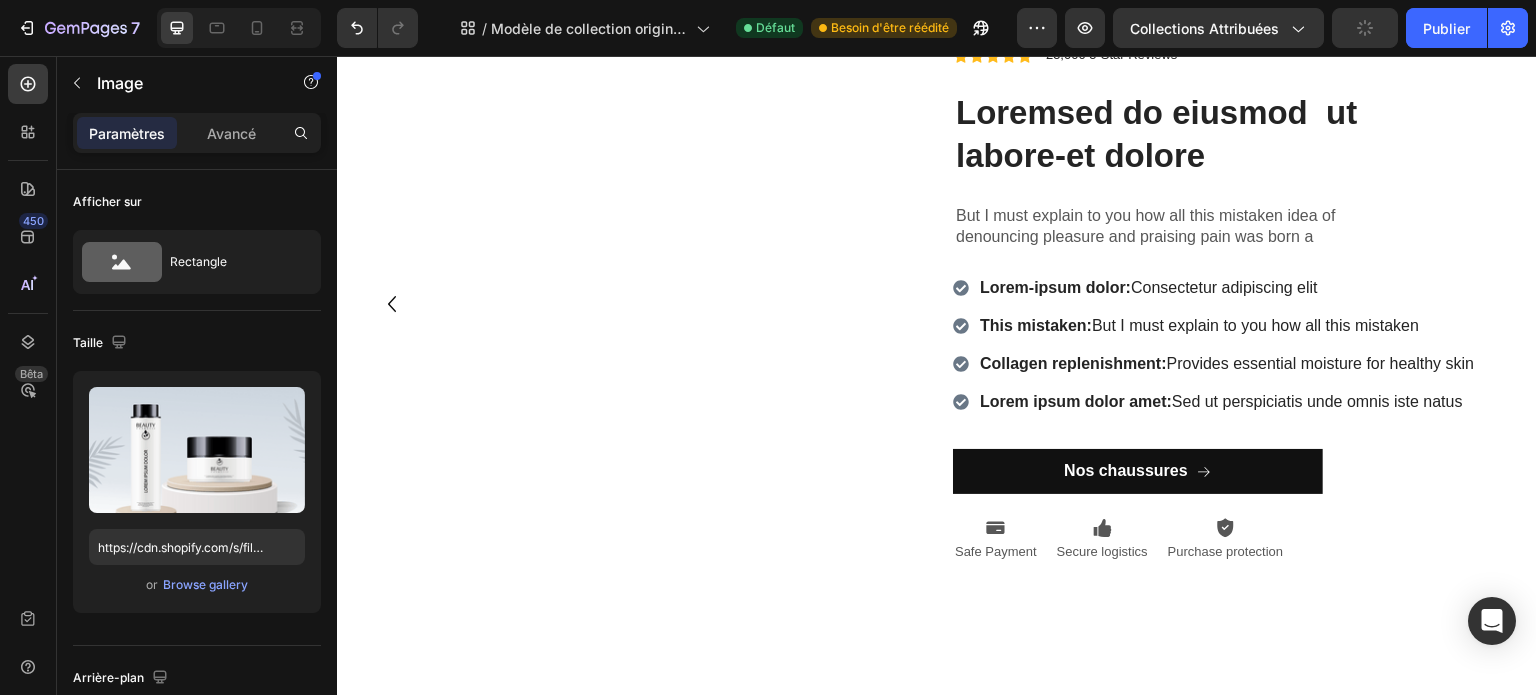 click at bounding box center [632, -70] 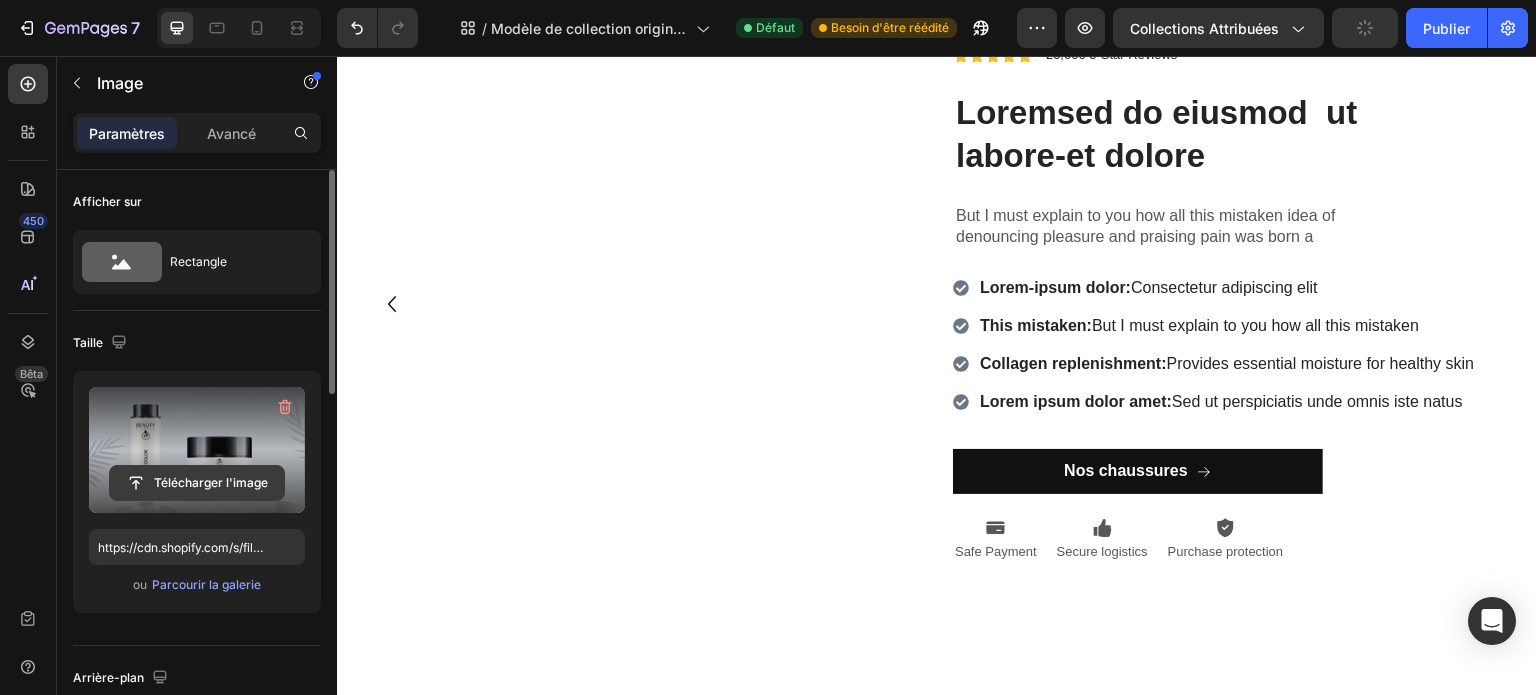 click 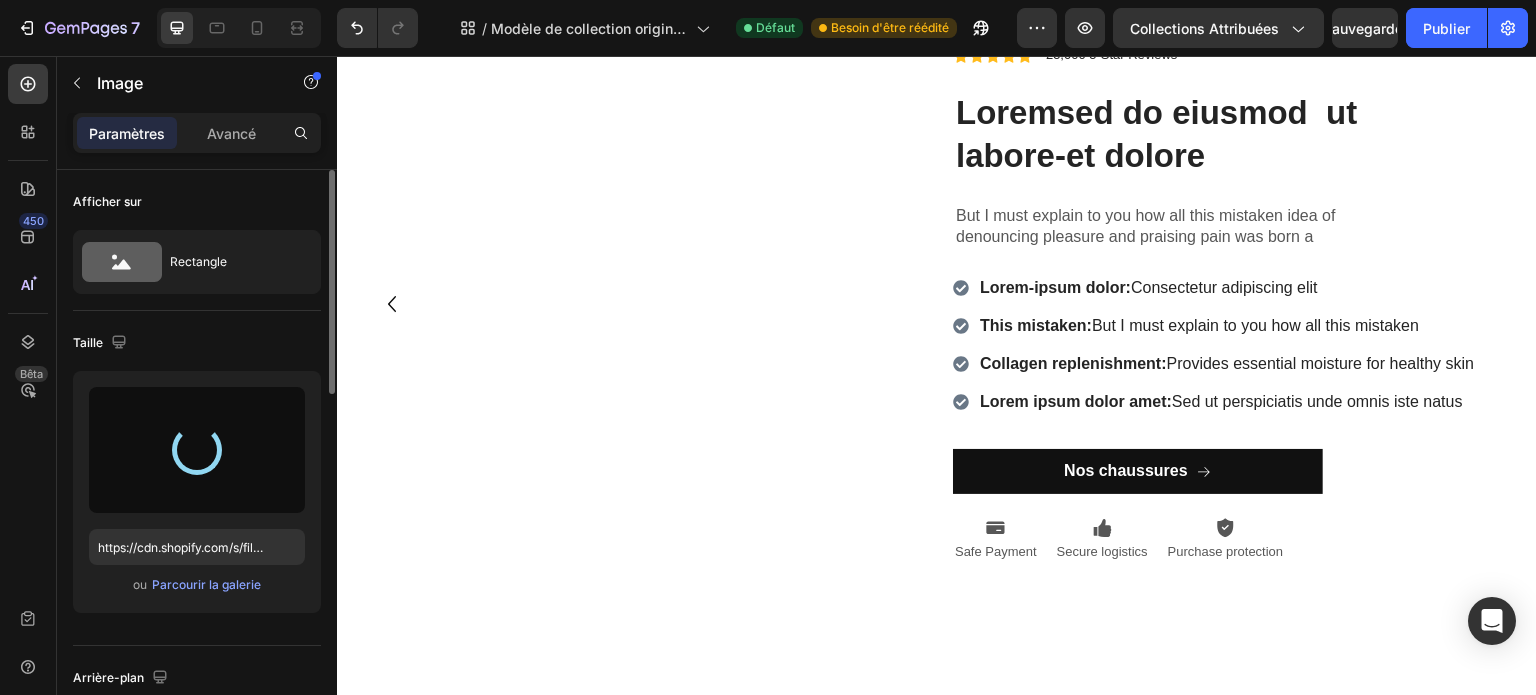 type on "https://cdn.shopify.com/s/files/1/0951/3972/5650/files/gempages_575146824214512415-a0808bb1-38cf-4d52-82f2-21931010ade5.jpg" 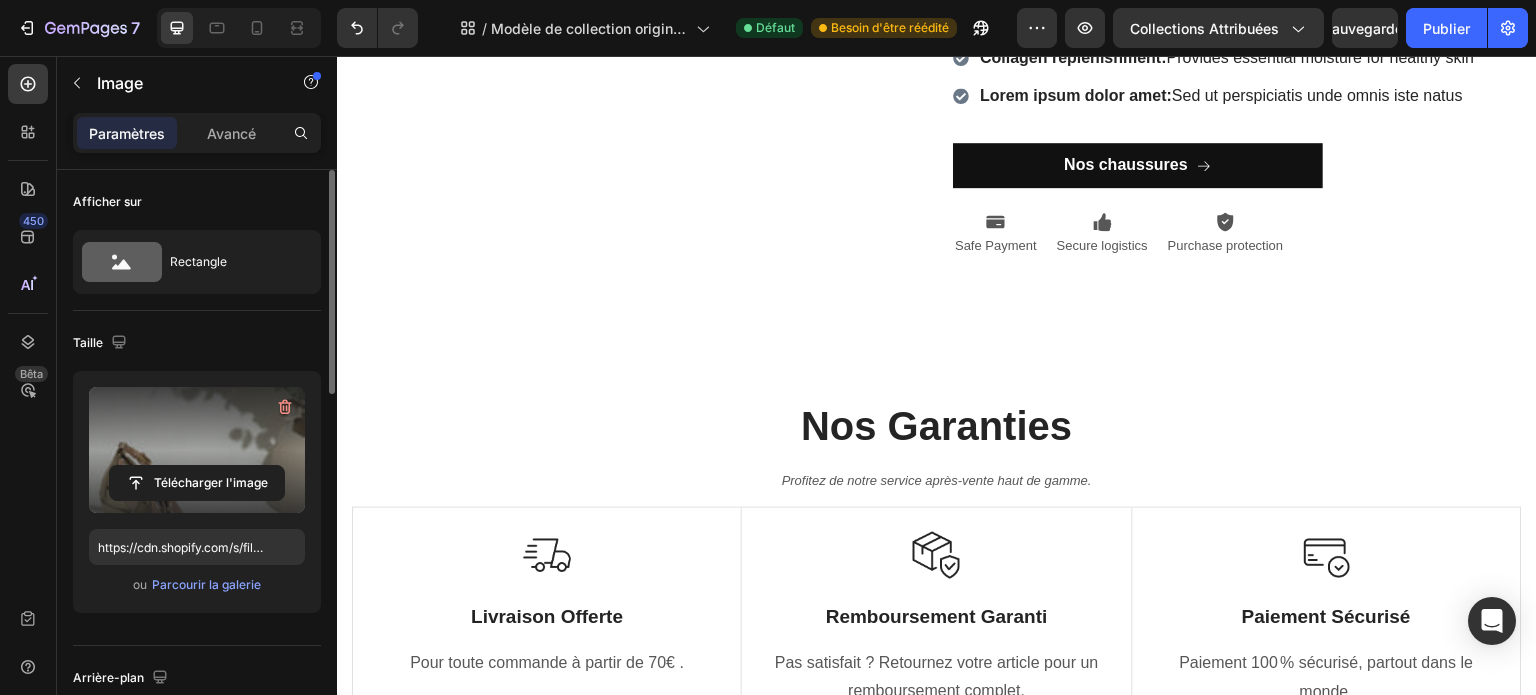 scroll, scrollTop: 3629, scrollLeft: 0, axis: vertical 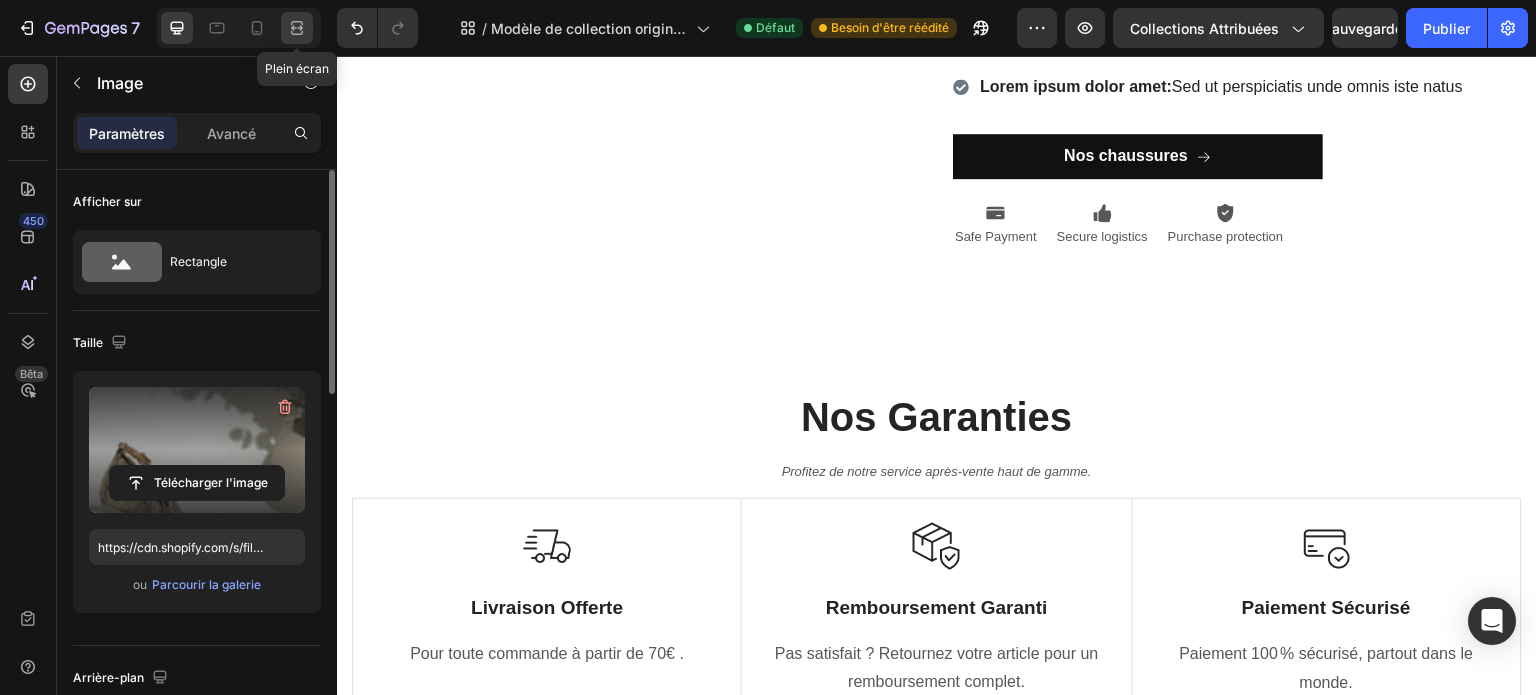 click 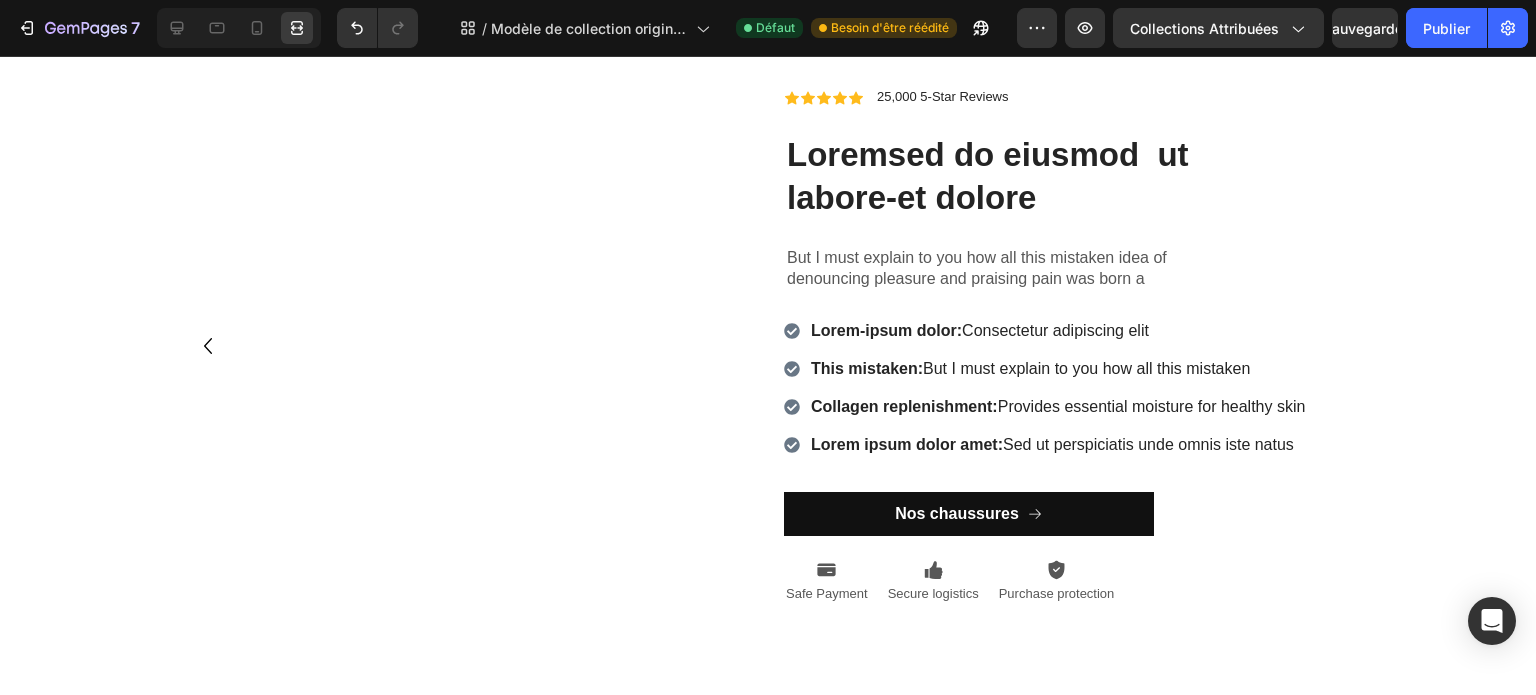 scroll, scrollTop: 3288, scrollLeft: 0, axis: vertical 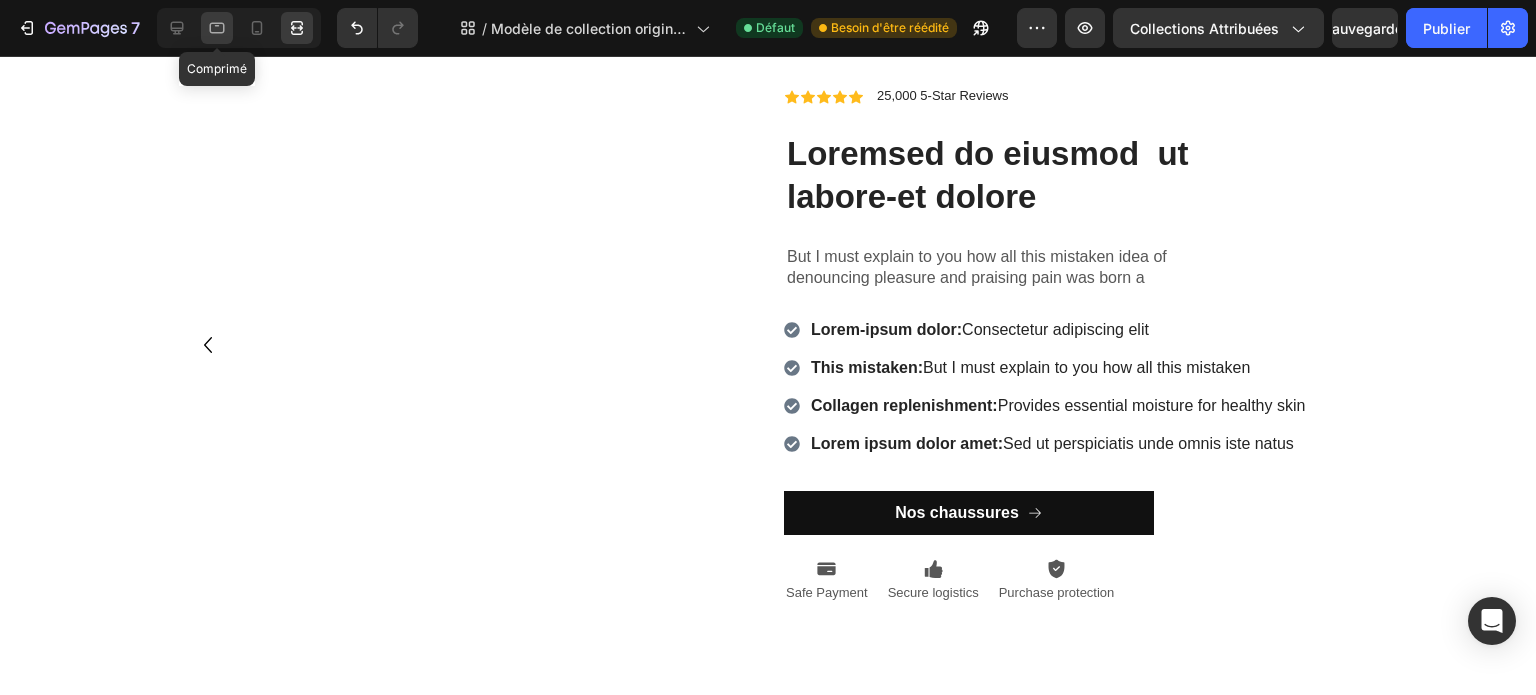 click 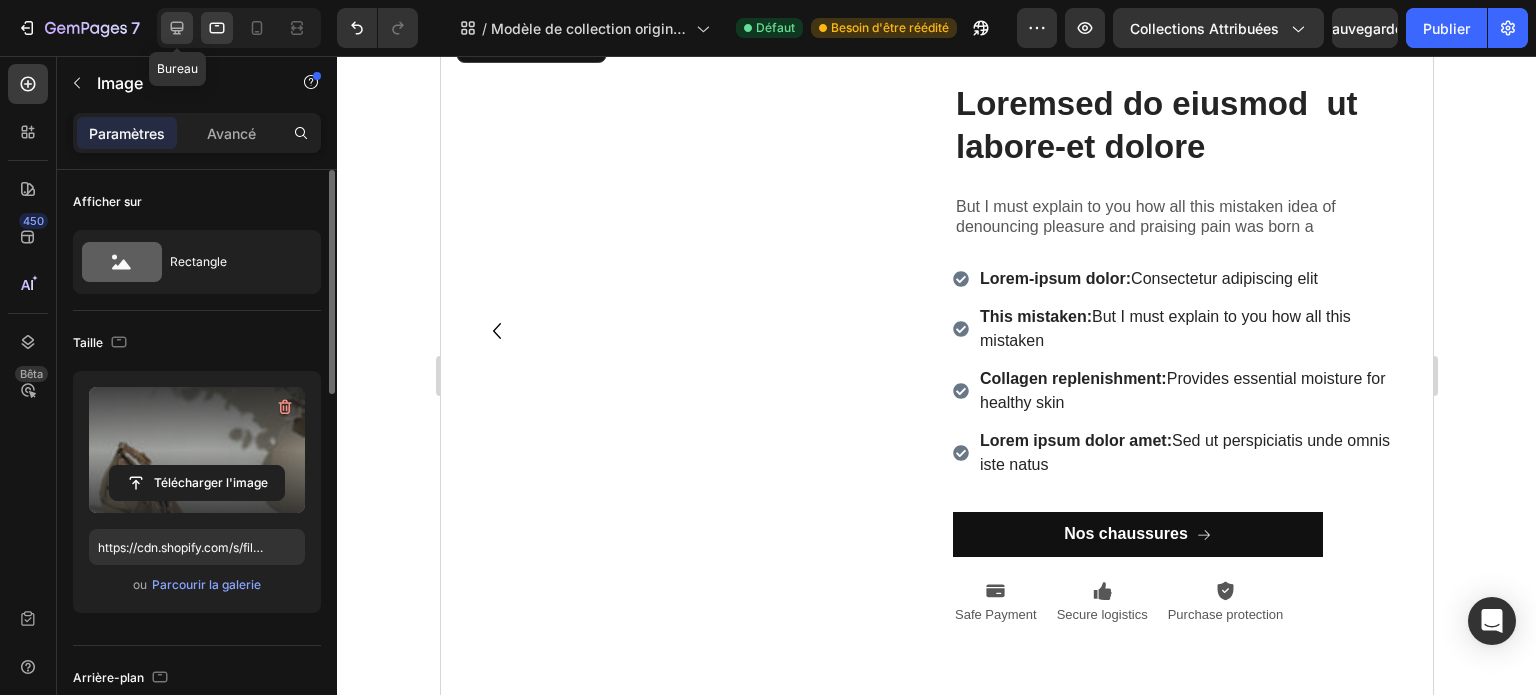 click 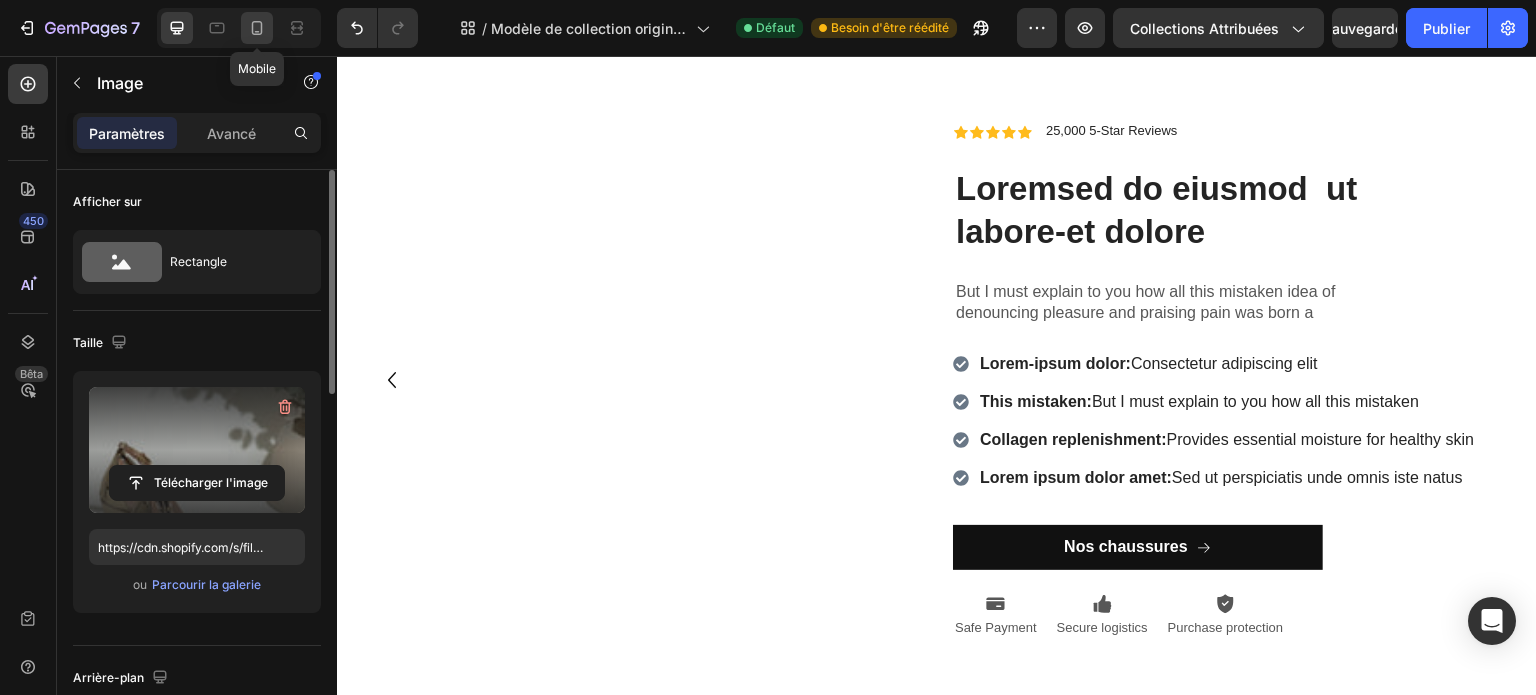 click 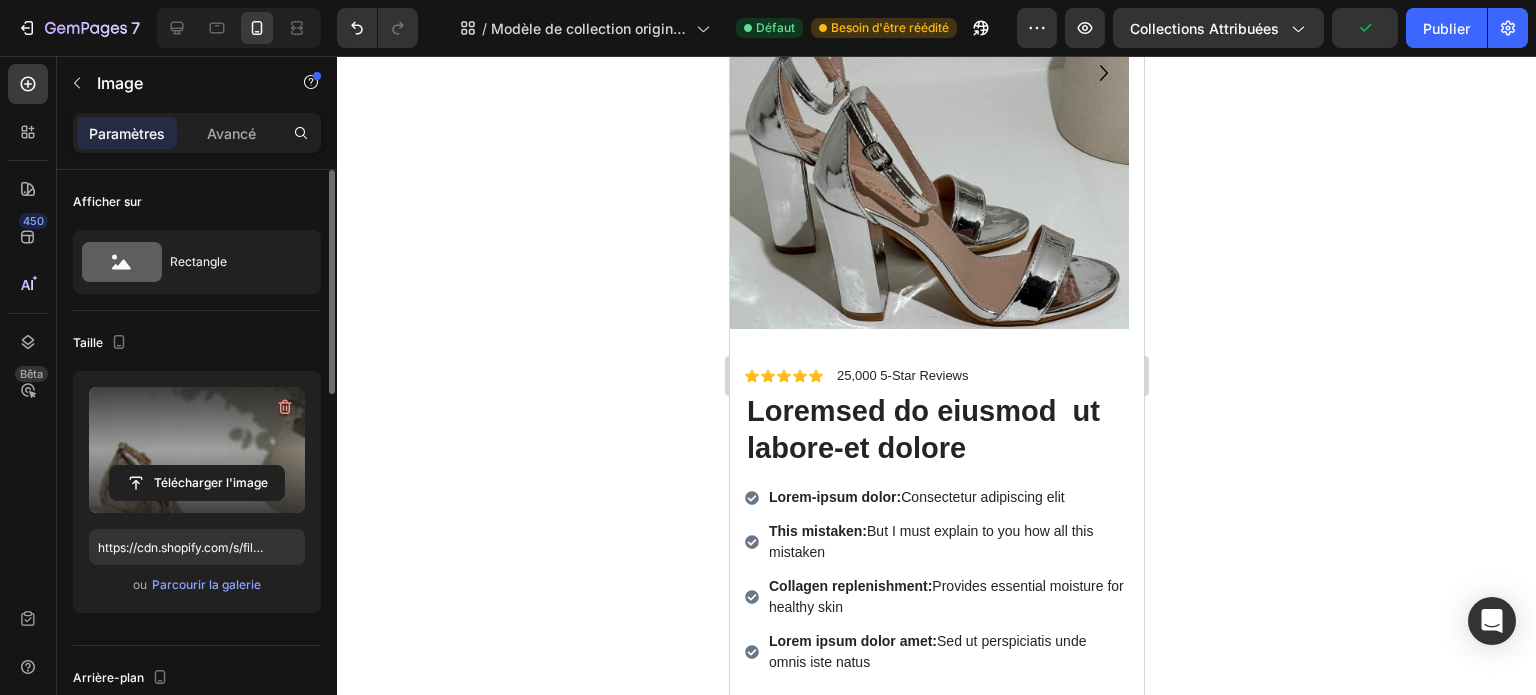 scroll, scrollTop: 6136, scrollLeft: 0, axis: vertical 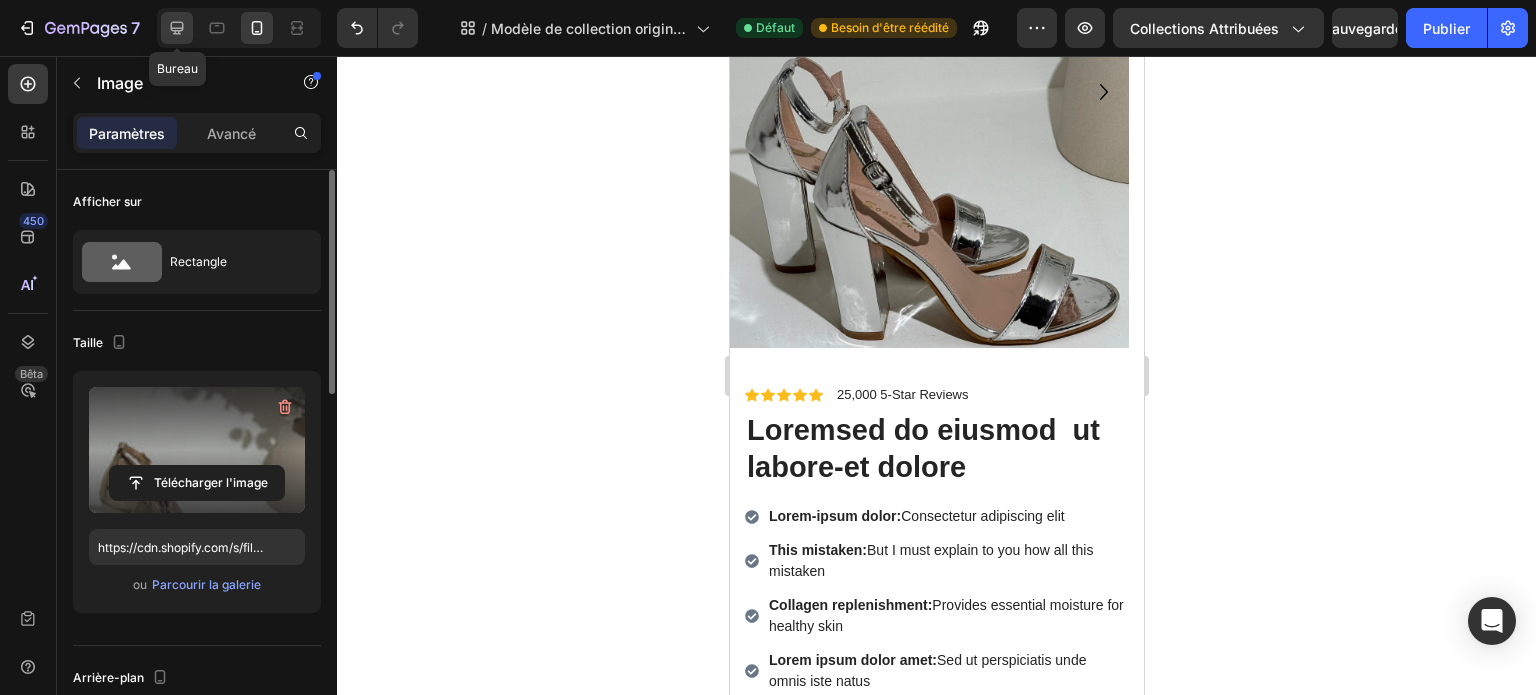 click 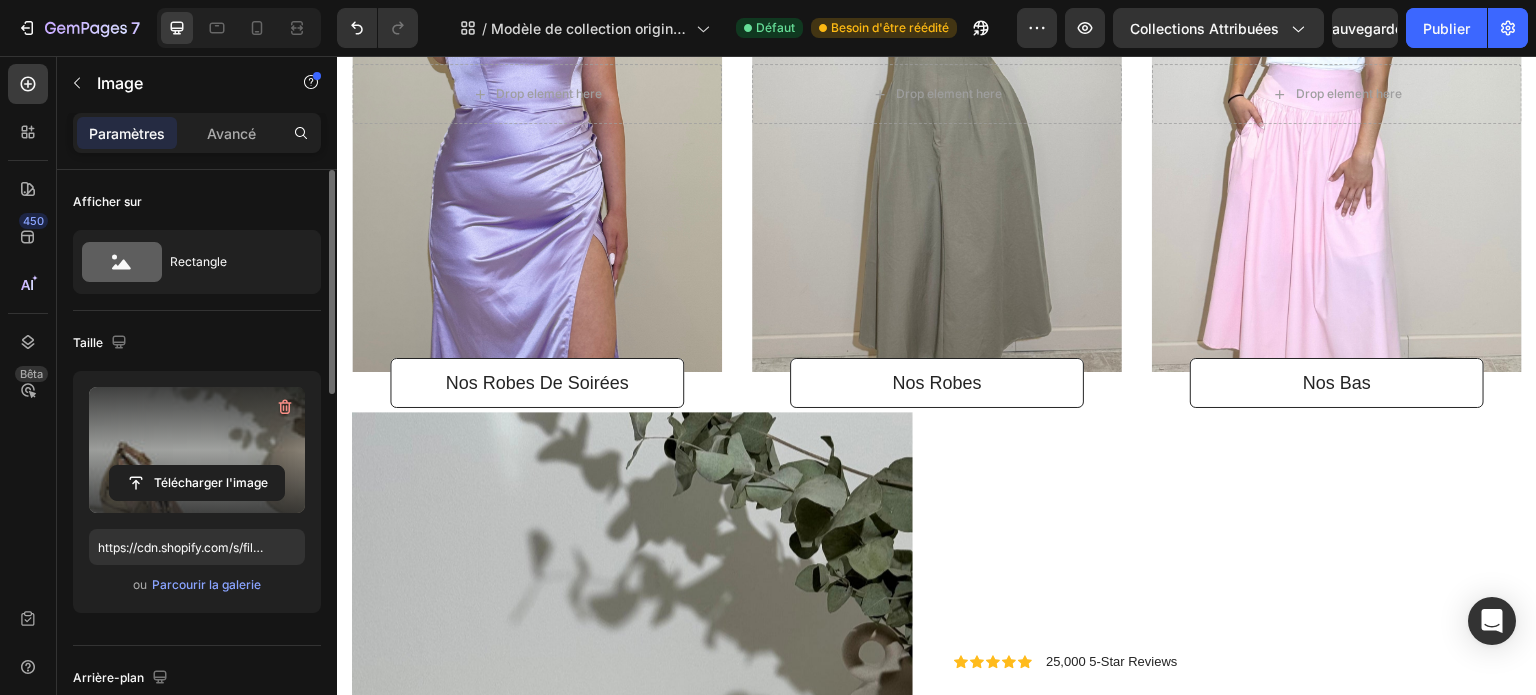 scroll, scrollTop: 2821, scrollLeft: 0, axis: vertical 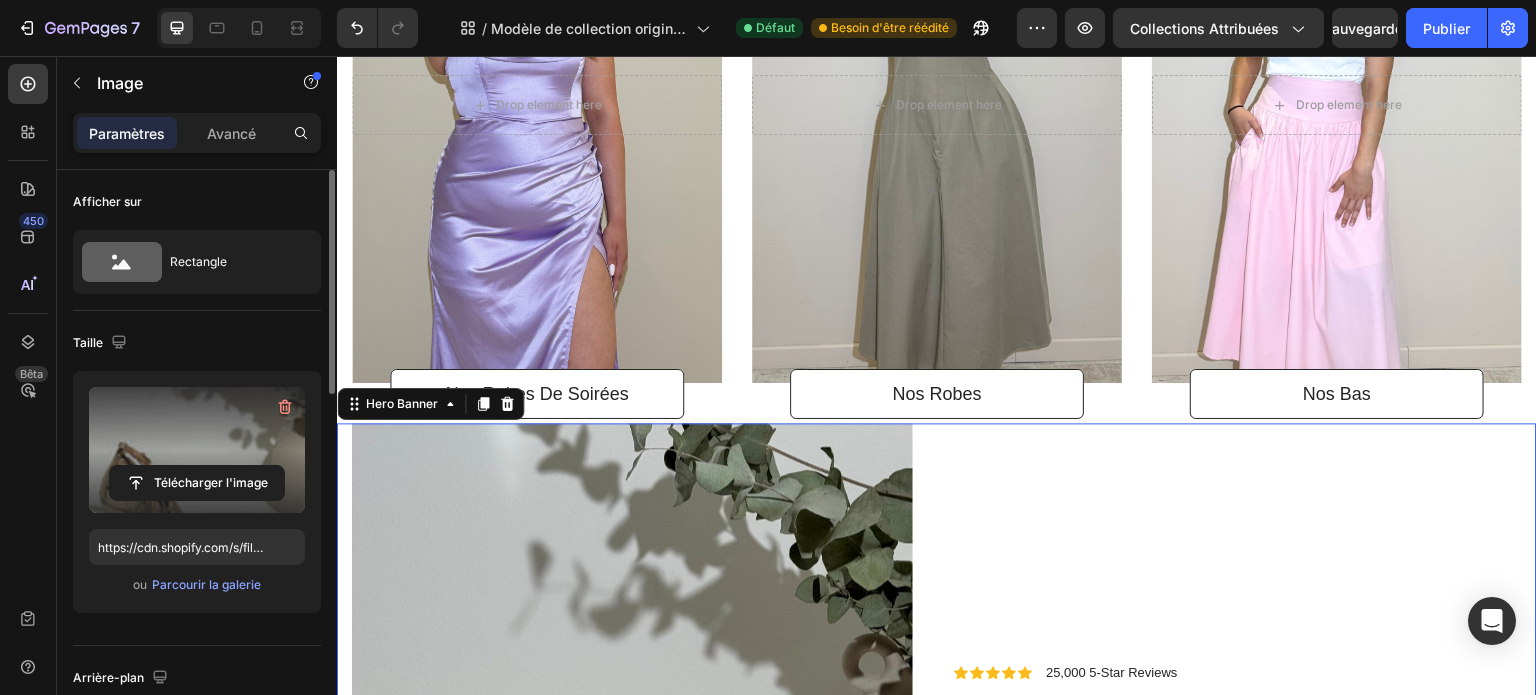 click on "Icon Icon Icon Icon Icon Icon List 25,000 5-Star Reviews Text Block Row Loremsed do eiusmod  ut labore-et dolore Heading But I must explain to you how all this mistaken idea of denouncing pleasure and praising pain was born a Text Block Row Lorem-ipsum dolor:  Consectetur adipiscing elit This mistaken:  But I must explain to you how all this mistaken Collagen replenishment:  Provides essential moisture for healthy skin Lorem ipsum dolor amet:  Sed ut perspiciatis unde omnis iste natus Item List
Nos chaussures Button
Icon Safe Payment Text Block
Icon Secure logistics Text Block
Icon Purchase protection Text Block Row Row" at bounding box center [1237, 922] 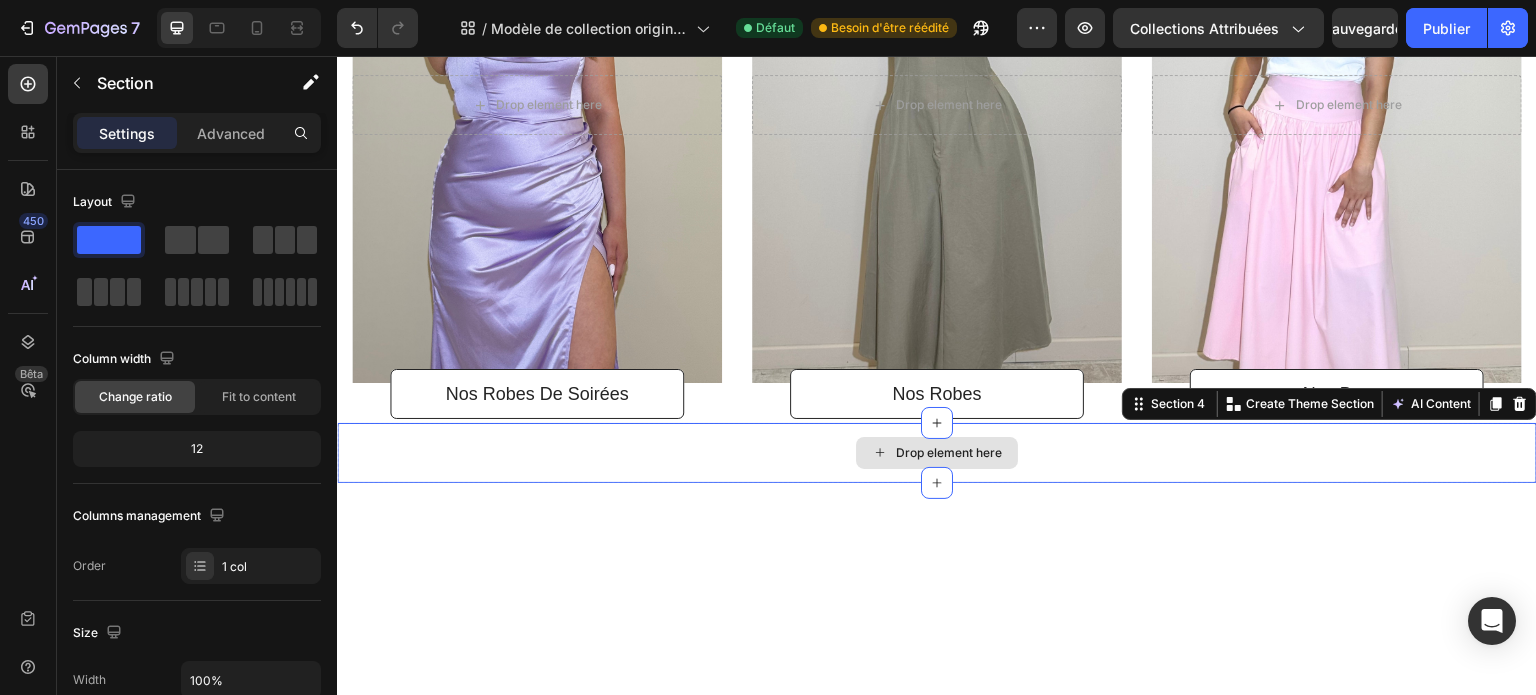click on "Drop element here" at bounding box center (937, 453) 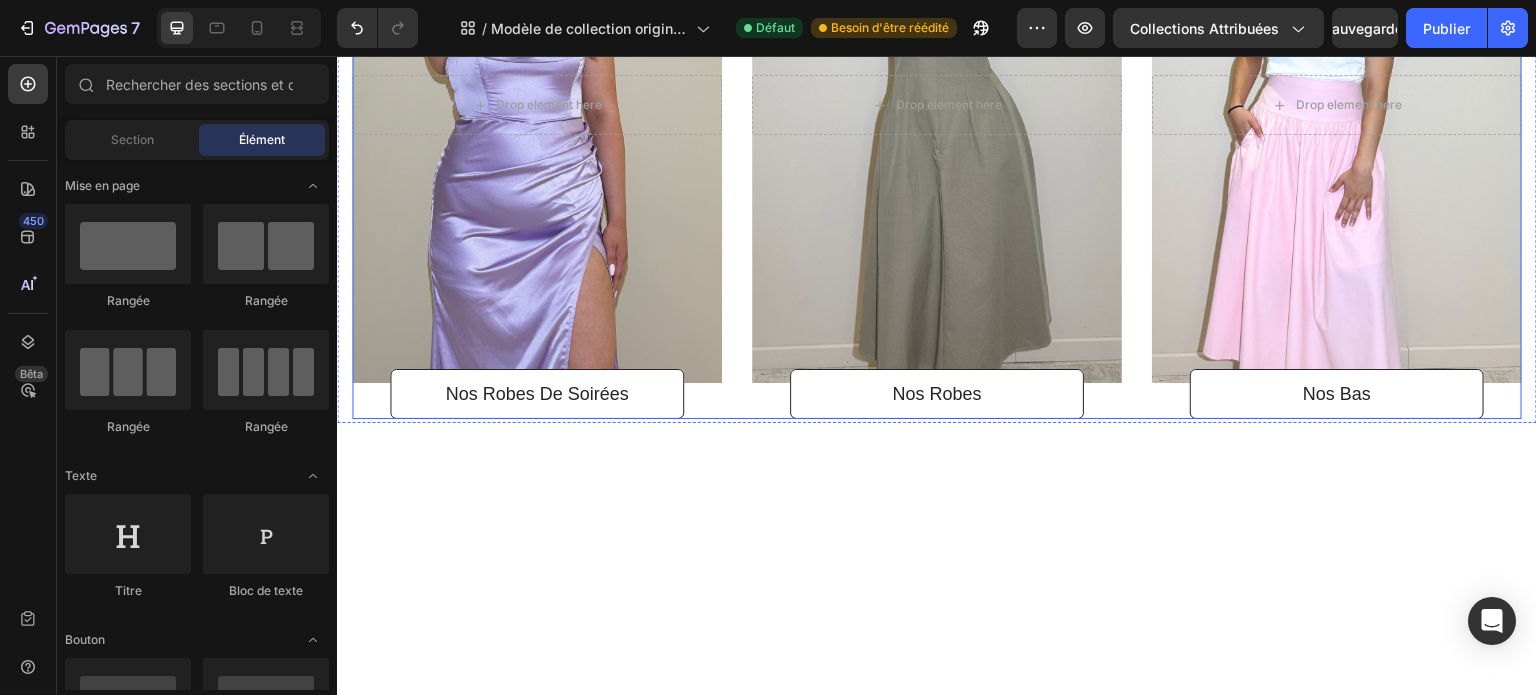 click on "Title Line
Drop element here Hero Banner Nos Robes de Soirées Button                Title Line
Drop element here Hero Banner Nos Robes Button                Title Line
Drop element here Hero Banner Nos bas Button Row" at bounding box center [937, 112] 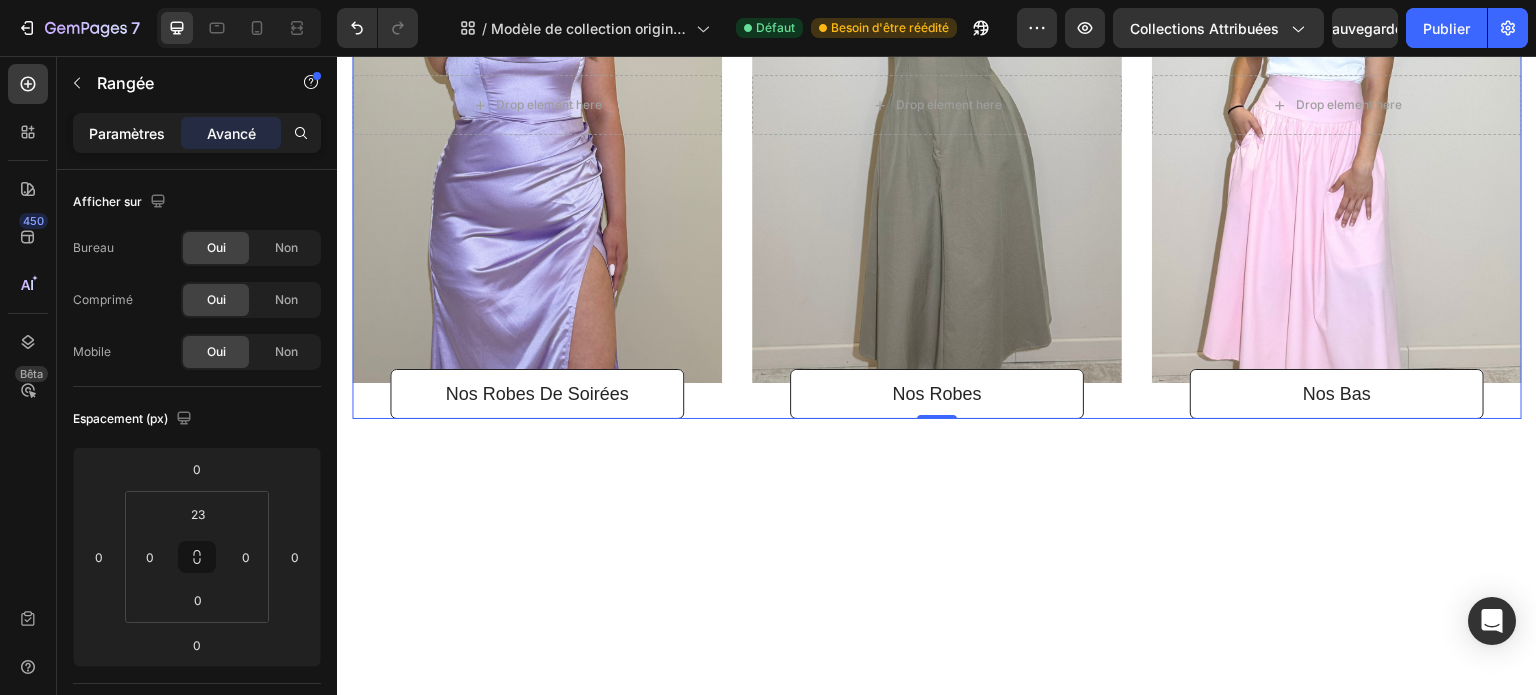 click on "Paramètres" at bounding box center [127, 133] 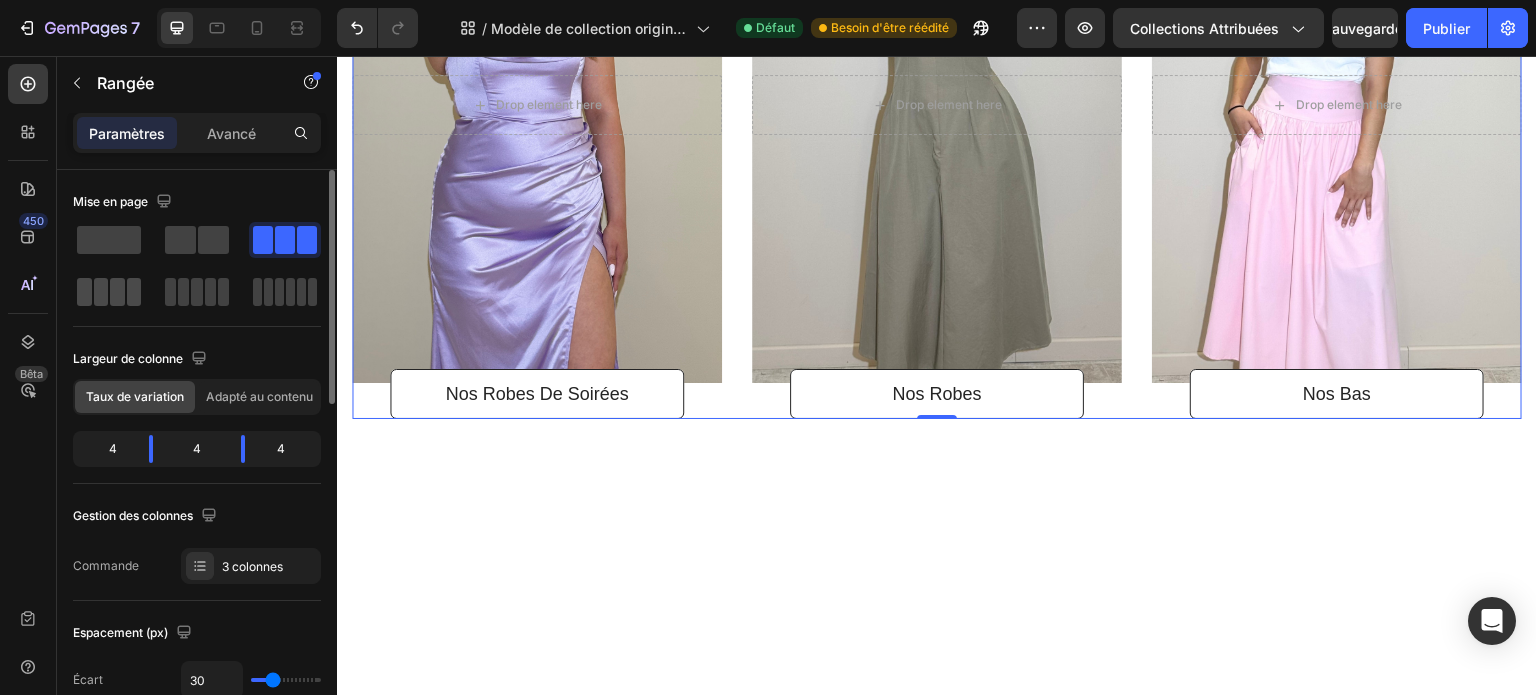 click at bounding box center [109, 292] 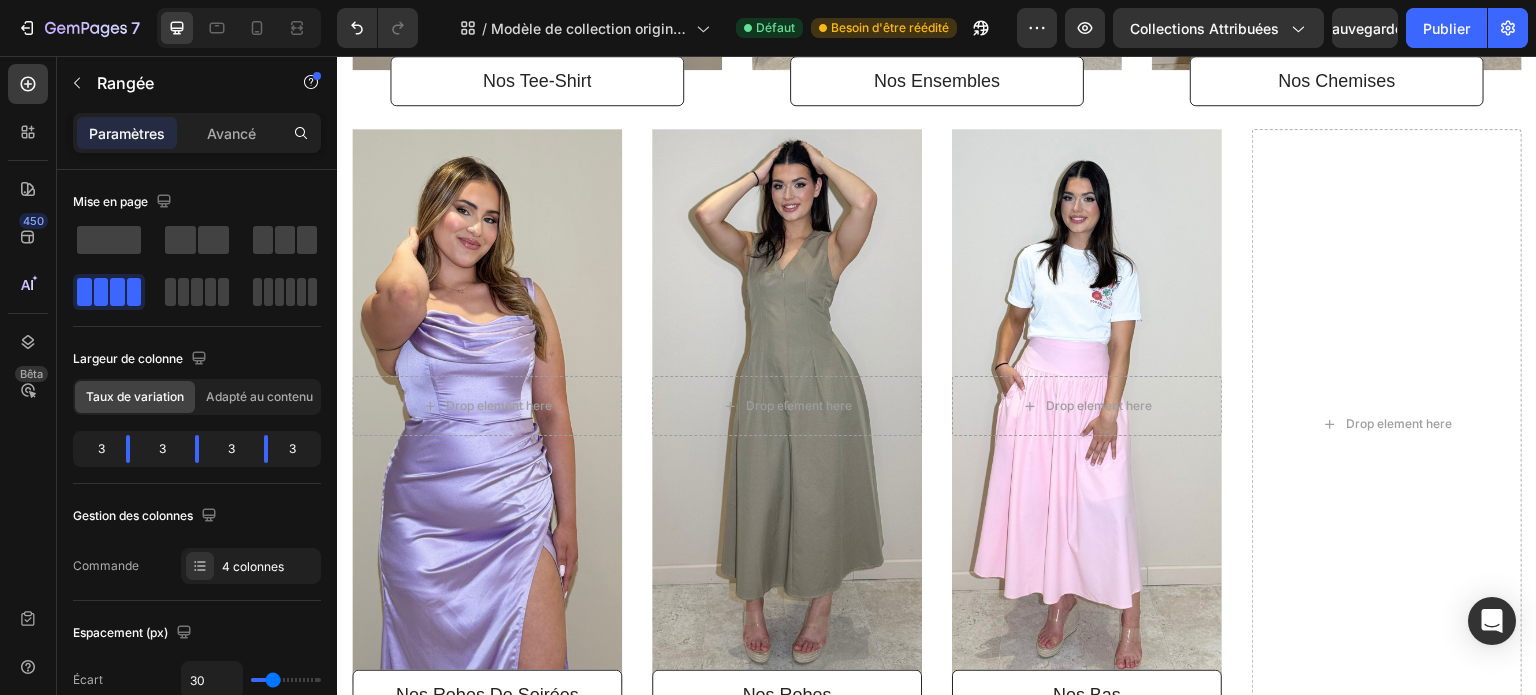 scroll, scrollTop: 2636, scrollLeft: 0, axis: vertical 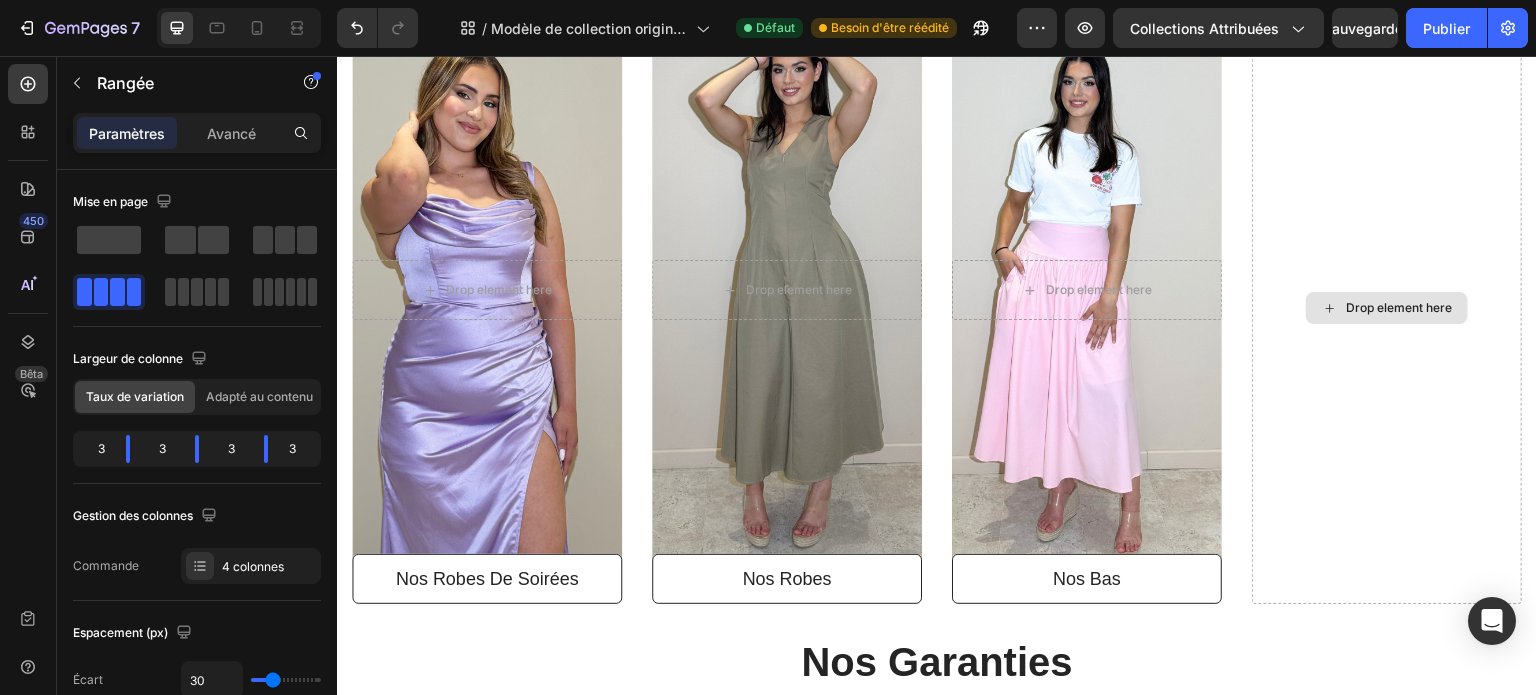 click on "Drop element here" at bounding box center [1387, 308] 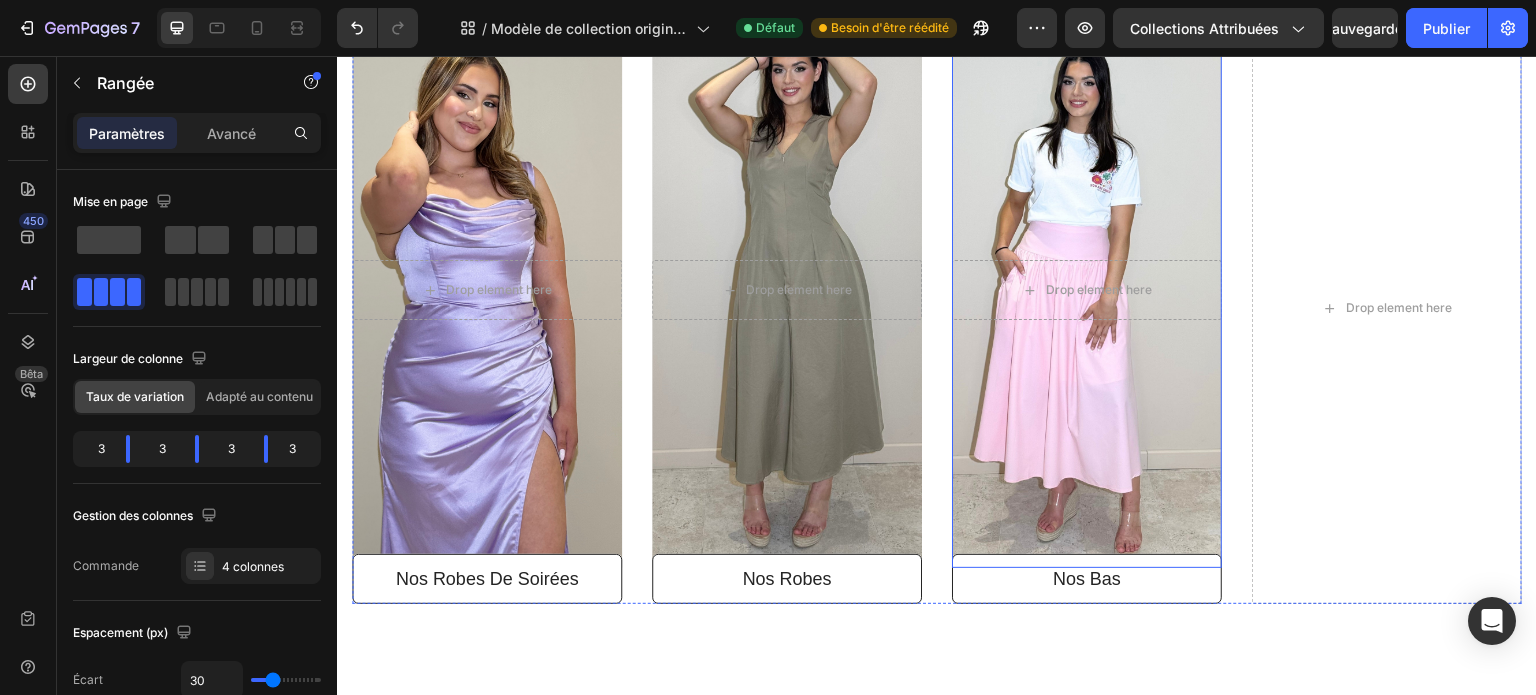 scroll, scrollTop: 2404, scrollLeft: 0, axis: vertical 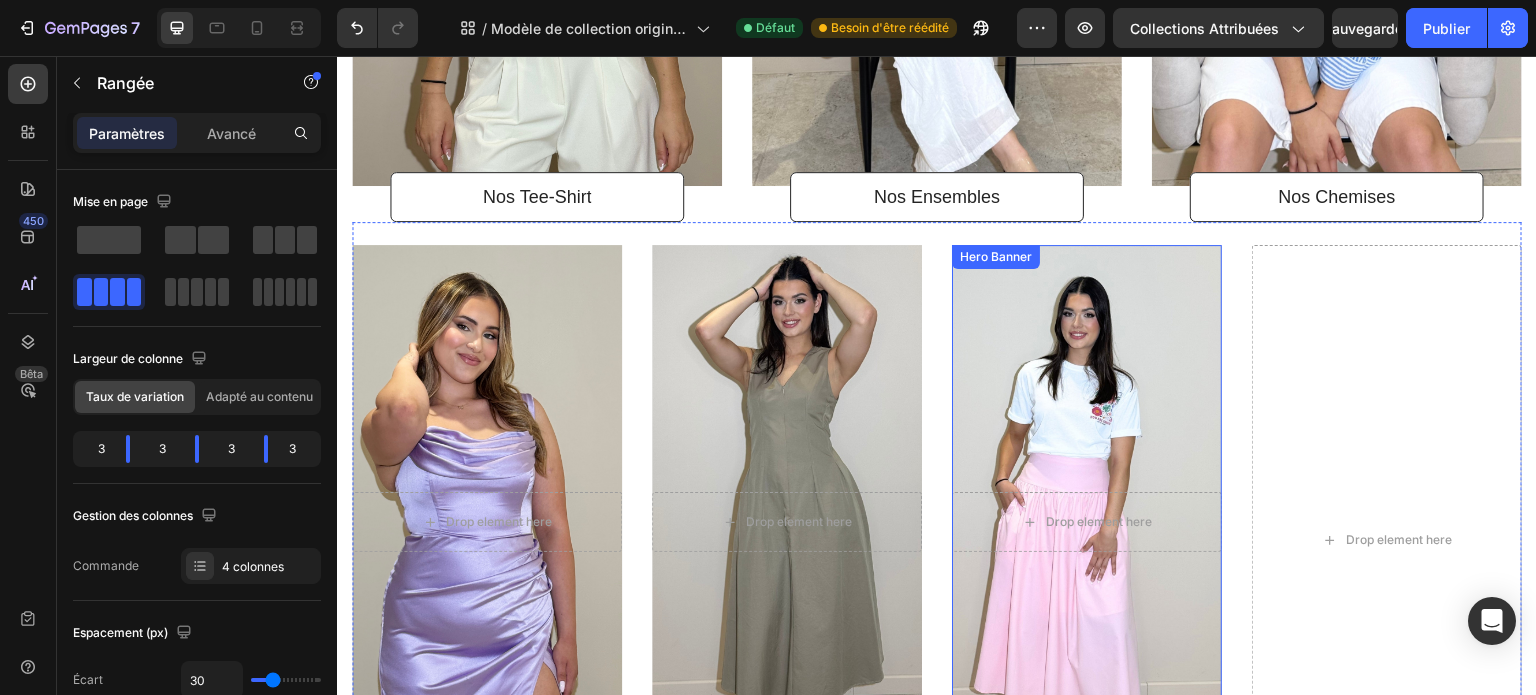 click at bounding box center (1087, 522) 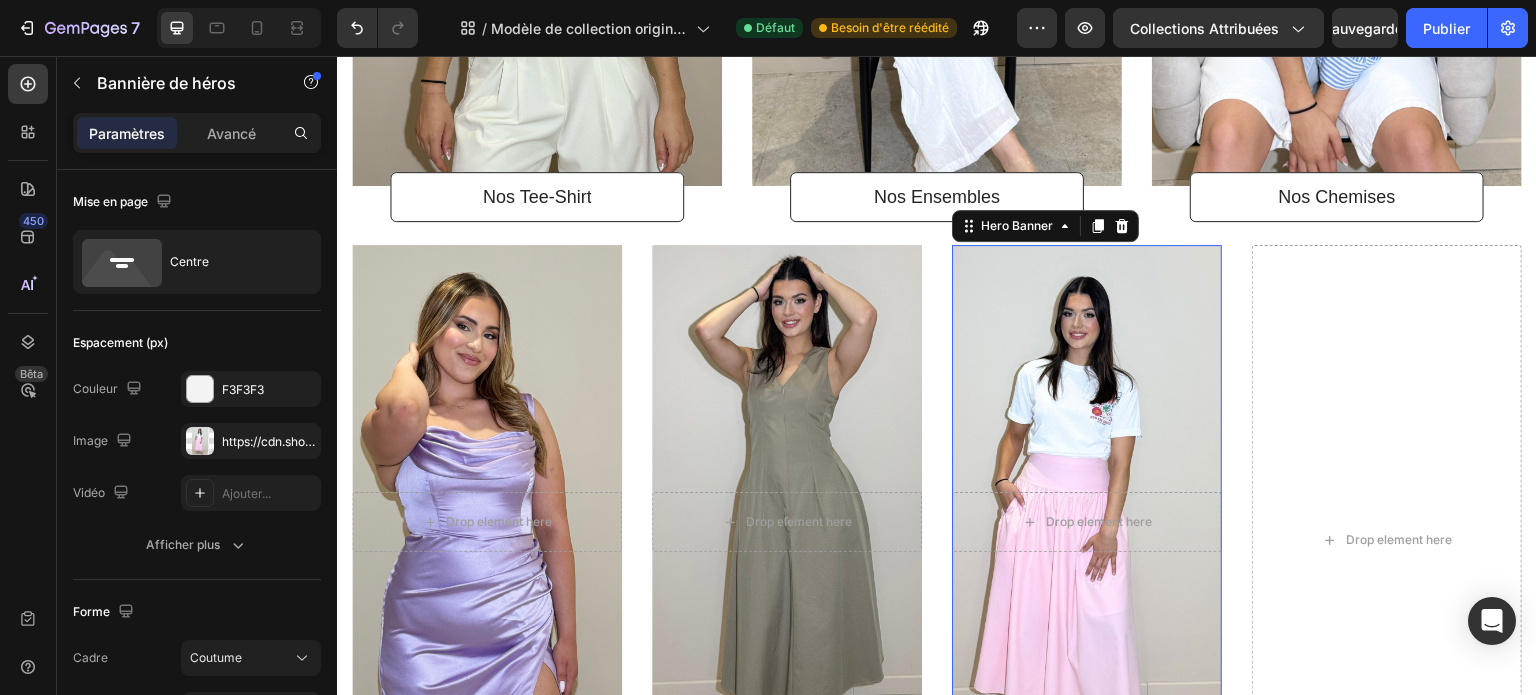 click at bounding box center [1087, 522] 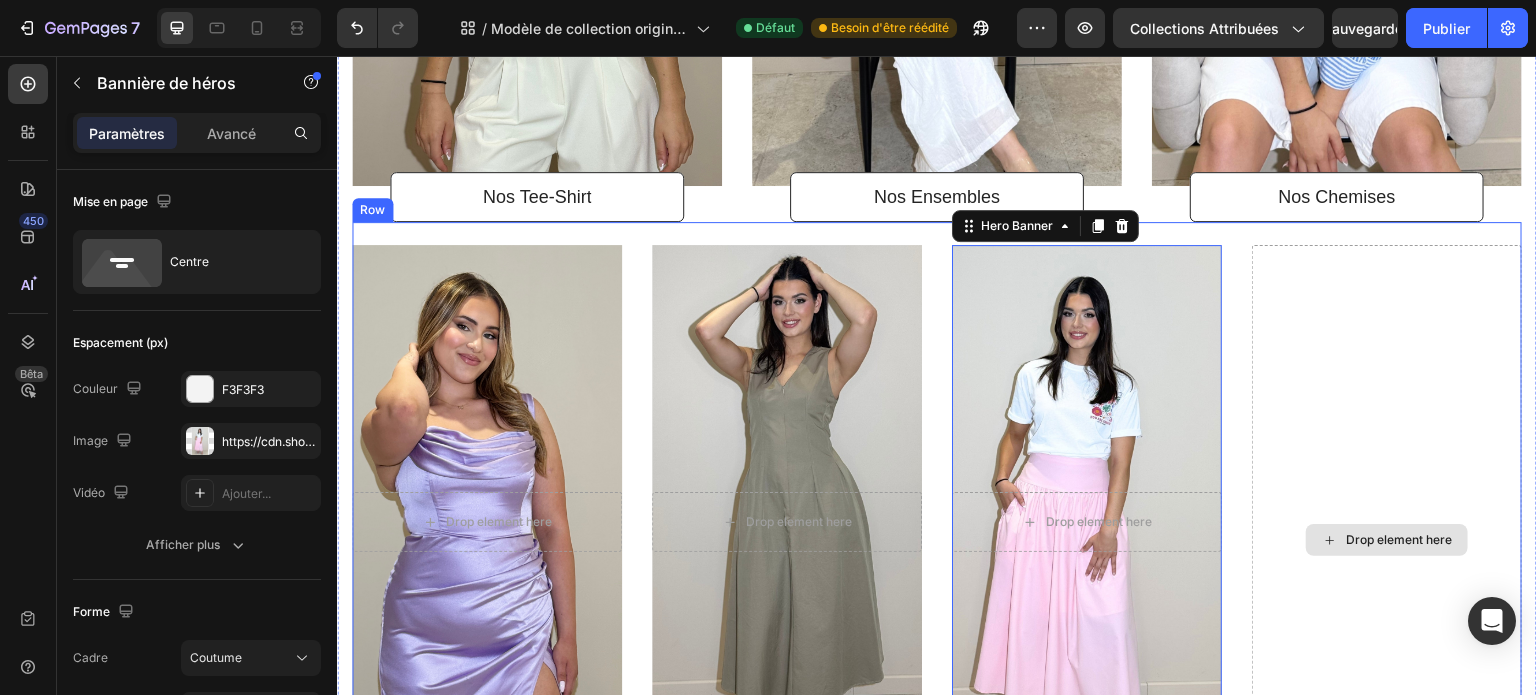 click on "Drop element here" at bounding box center (1387, 540) 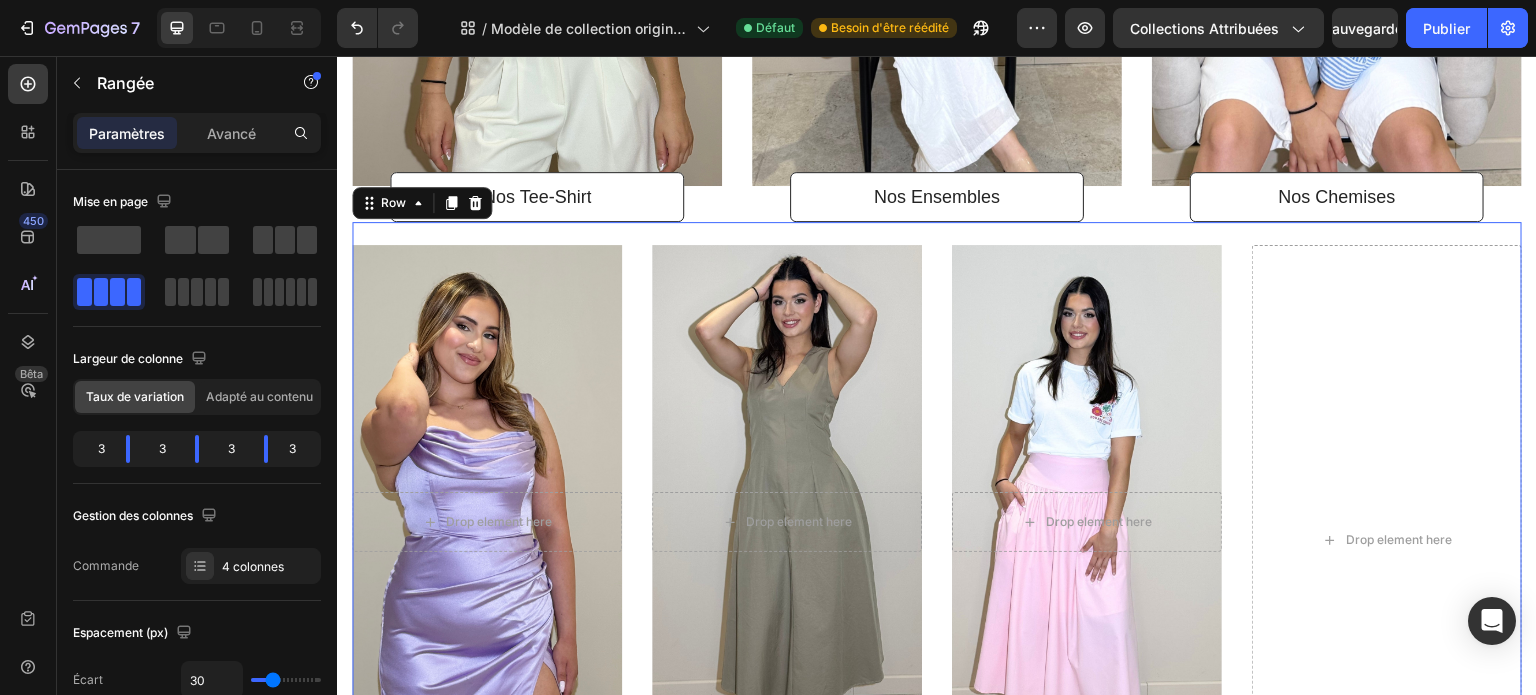 click on "Title Line
Drop element here Hero Banner Nos Robes de Soirées Button                Title Line
Drop element here Hero Banner Nos Robes Button                Title Line
Drop element here Hero Banner Nos bas Button
Drop element here Row   0" at bounding box center [937, 529] 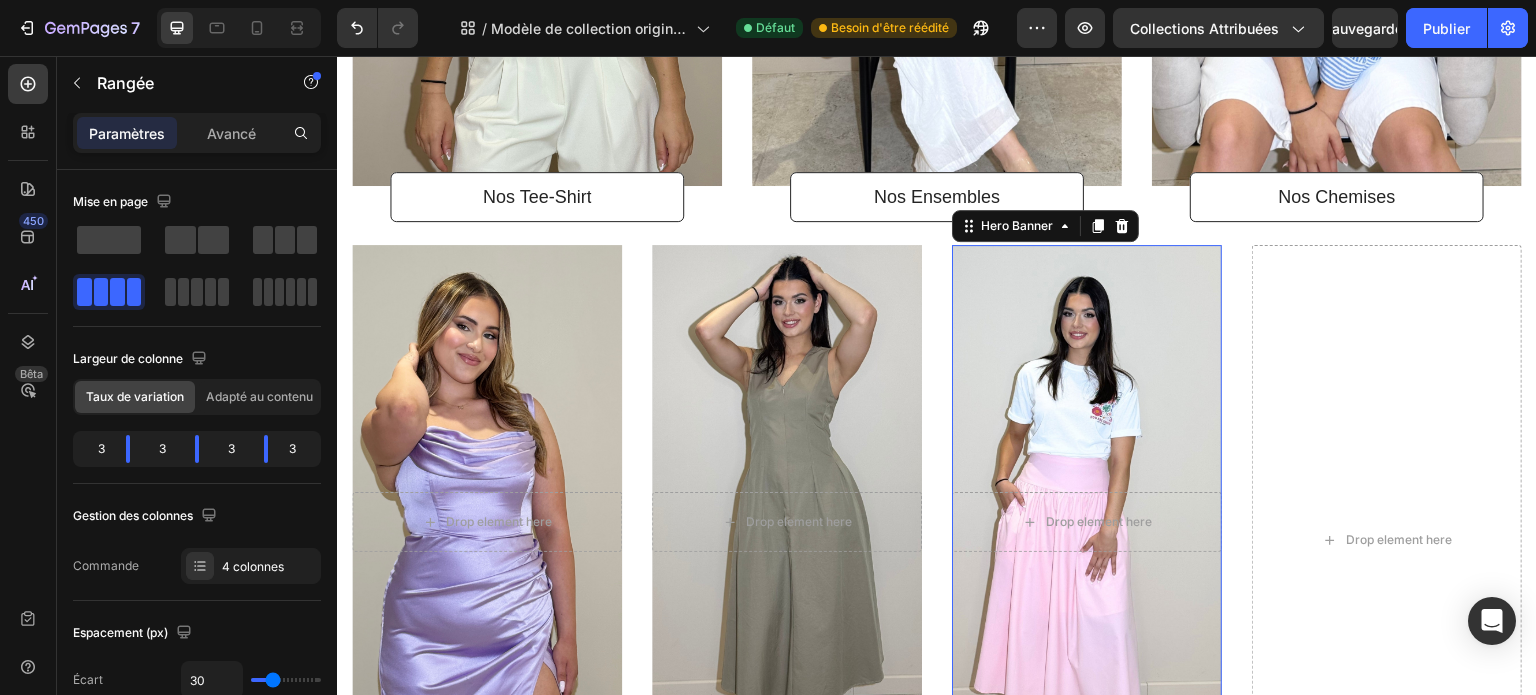 click at bounding box center (1087, 522) 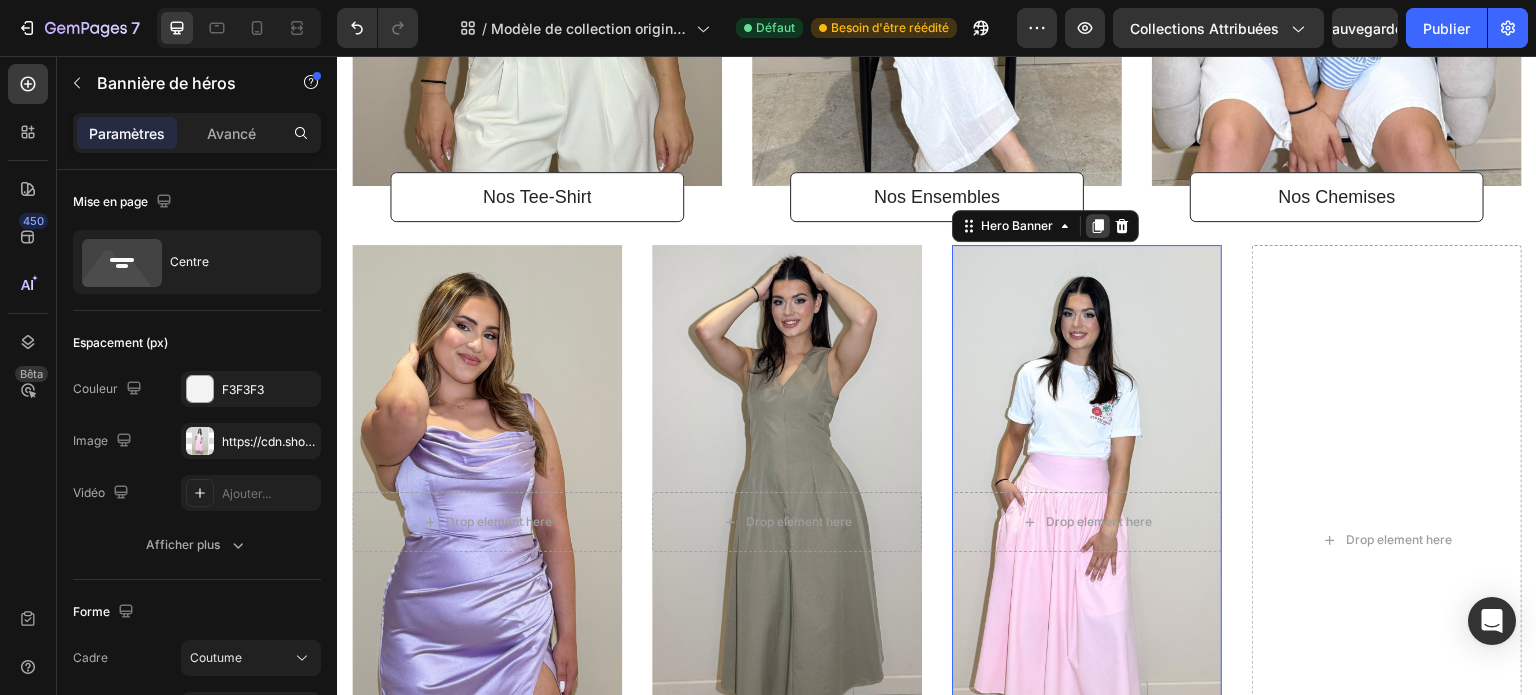 click 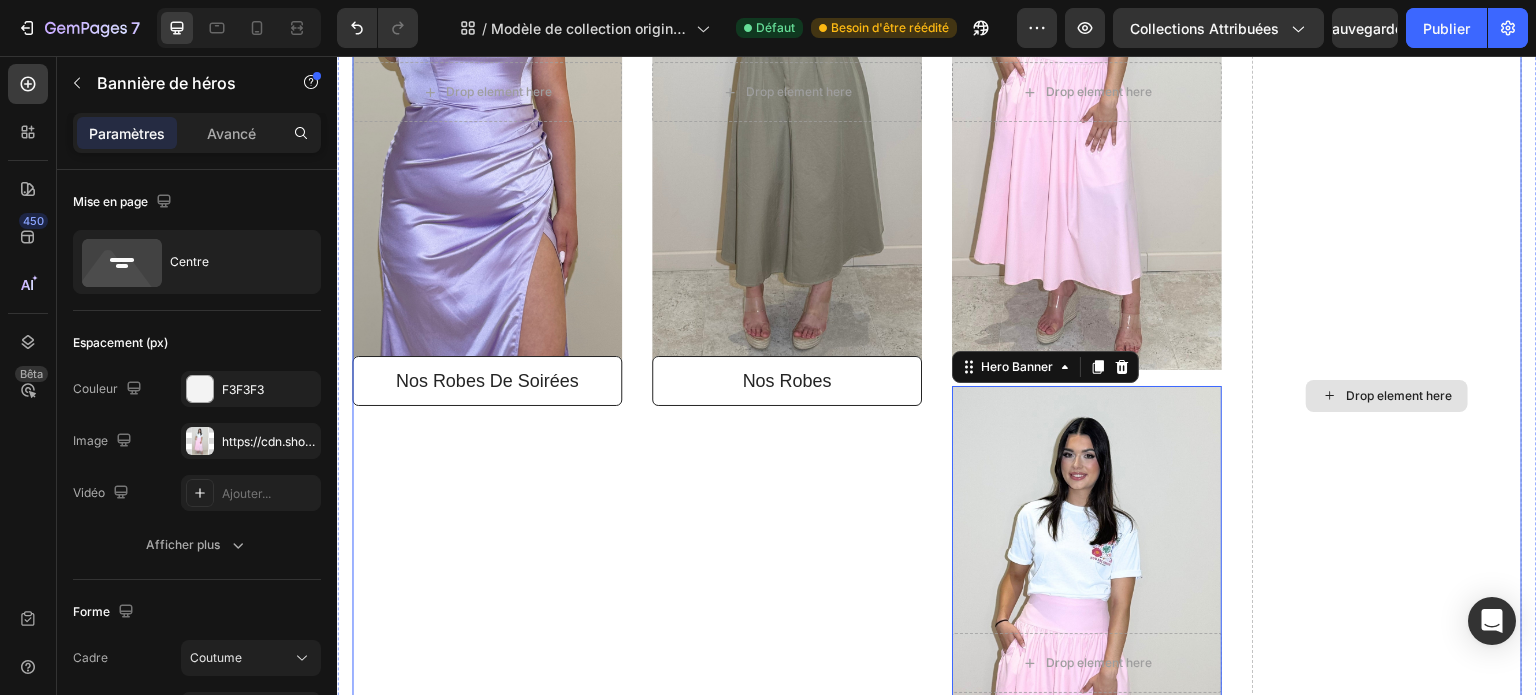 scroll, scrollTop: 2825, scrollLeft: 0, axis: vertical 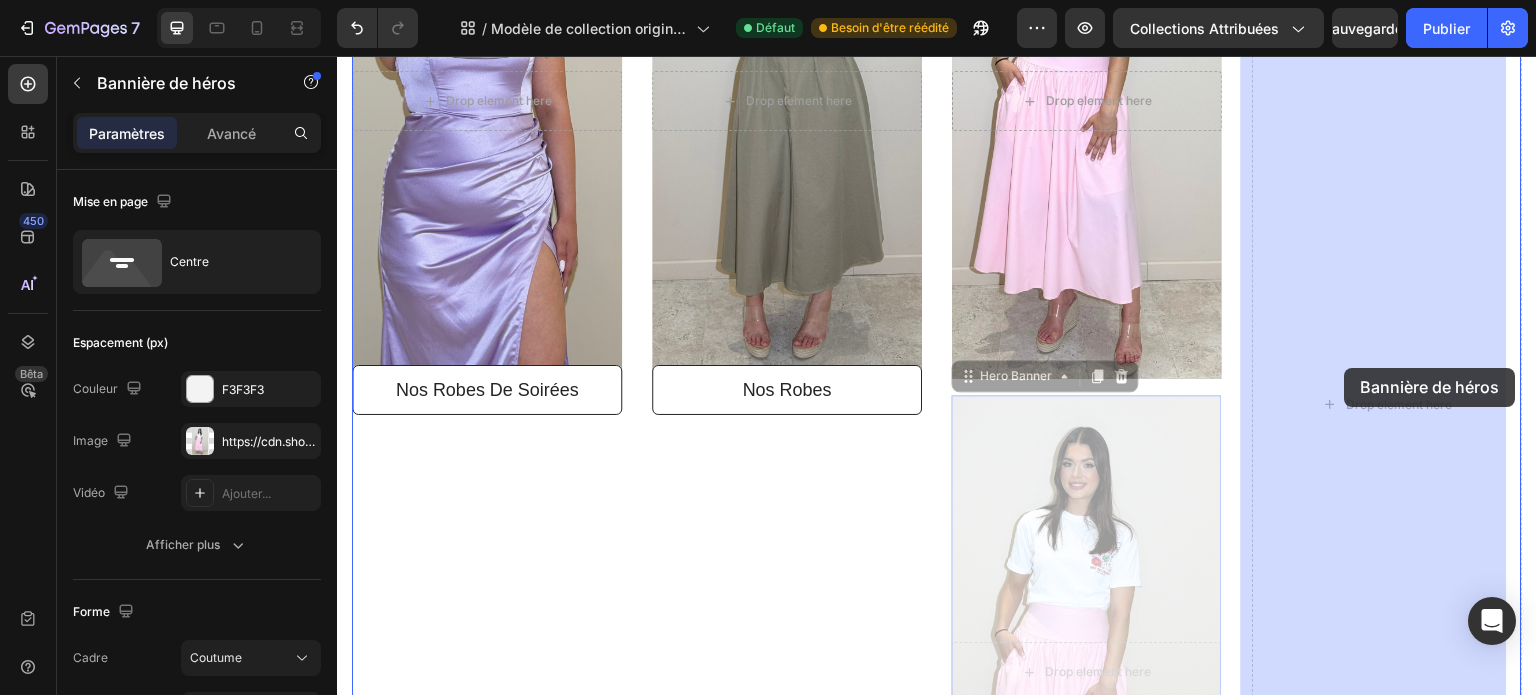 drag, startPoint x: 1207, startPoint y: 415, endPoint x: 1352, endPoint y: 357, distance: 156.16978 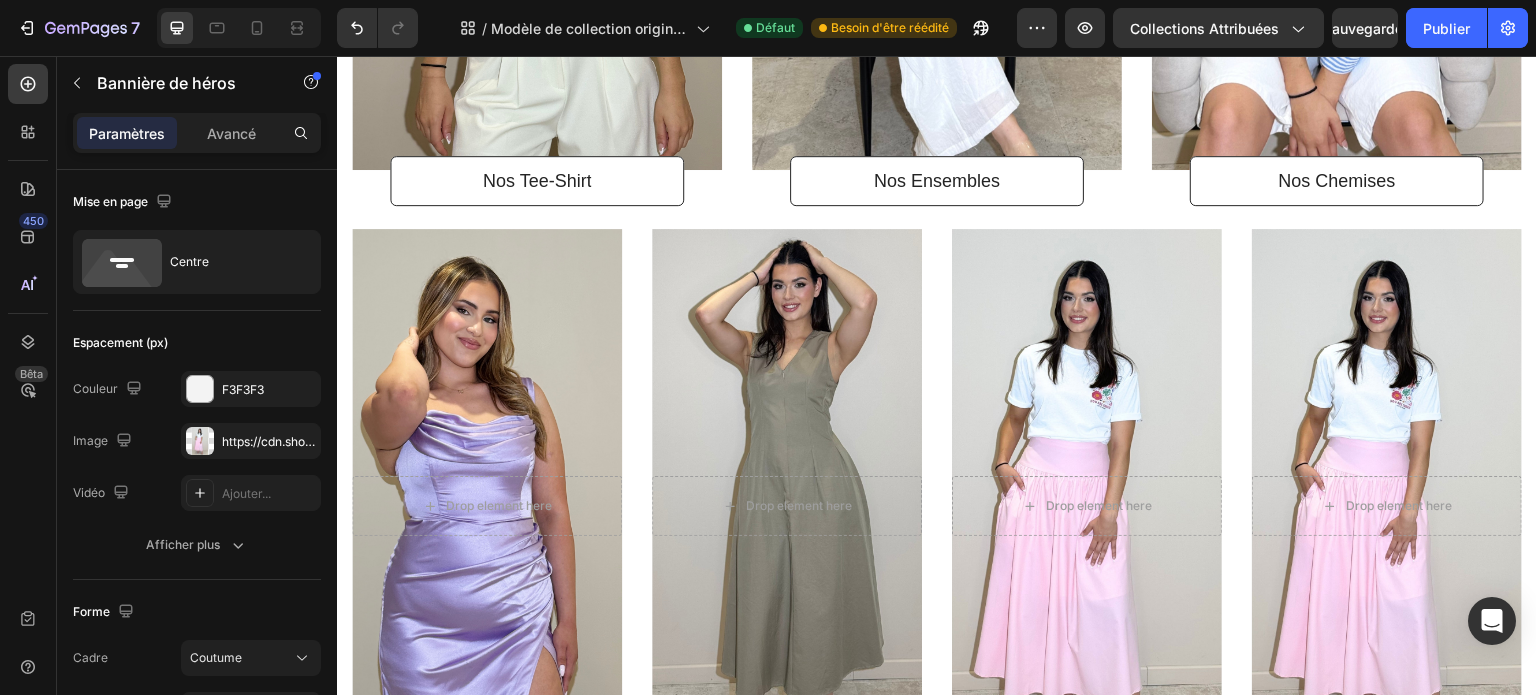 scroll, scrollTop: 2608, scrollLeft: 0, axis: vertical 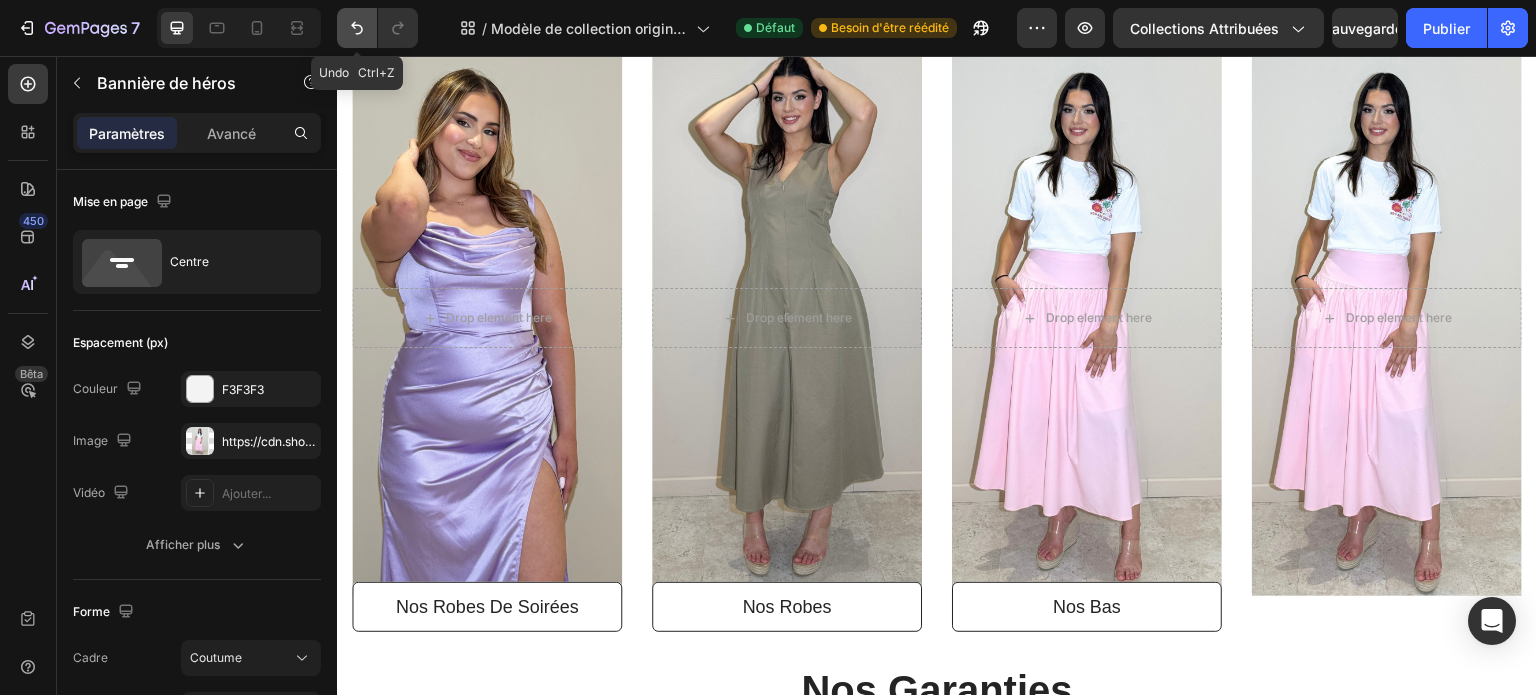 click 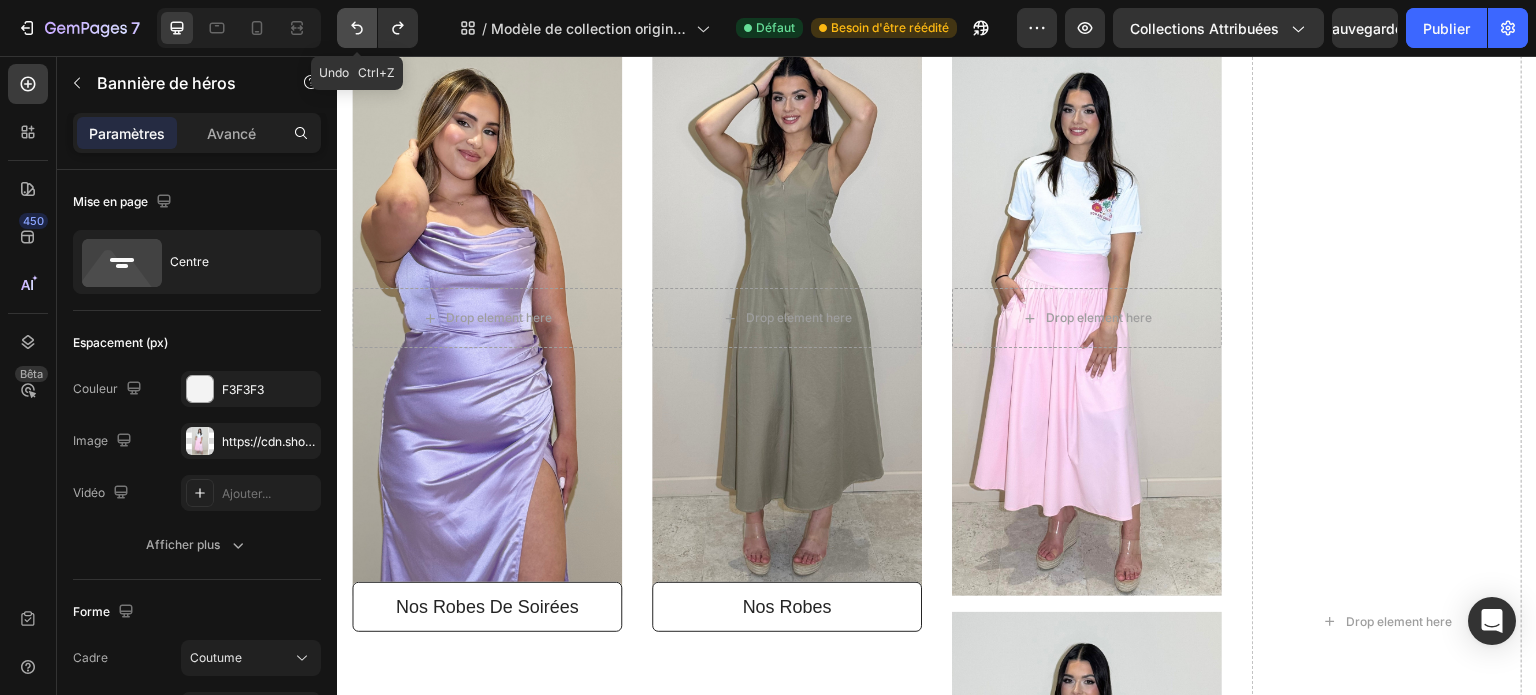 click 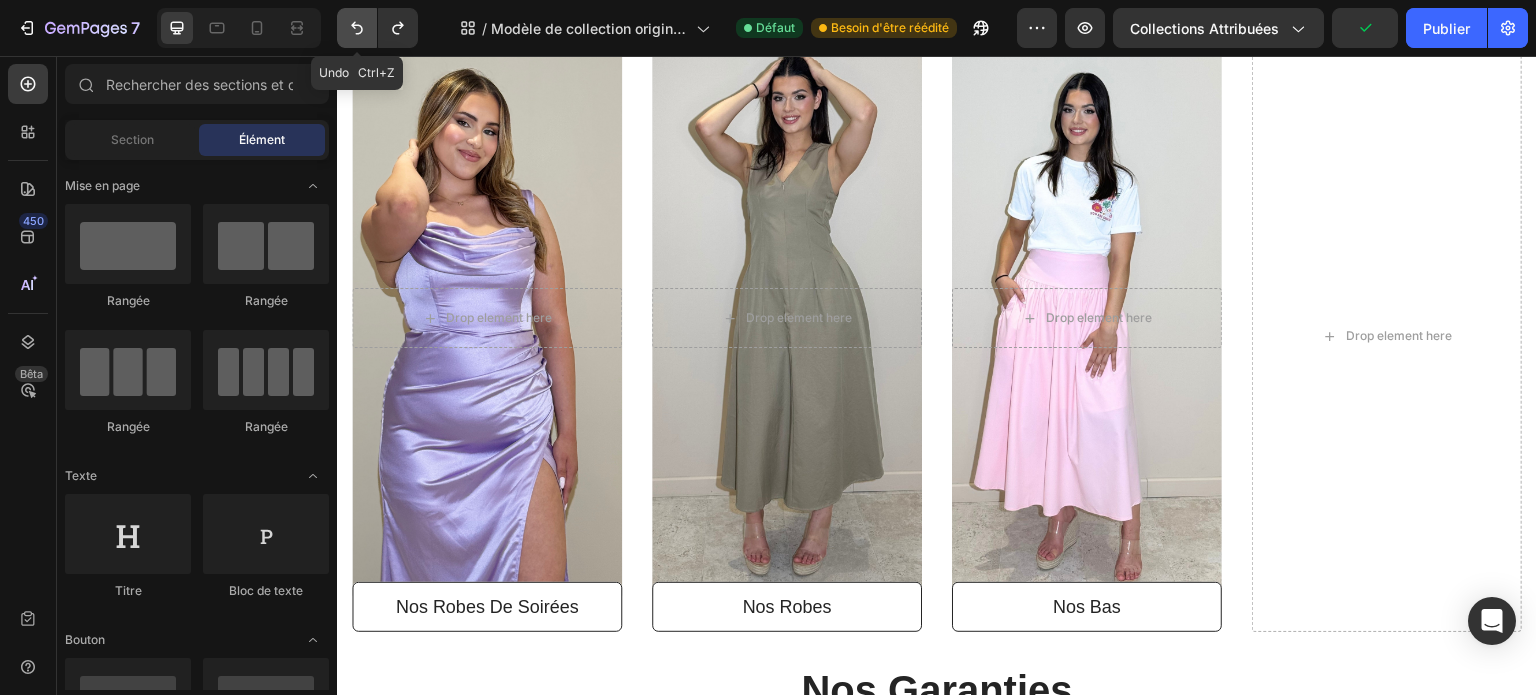click 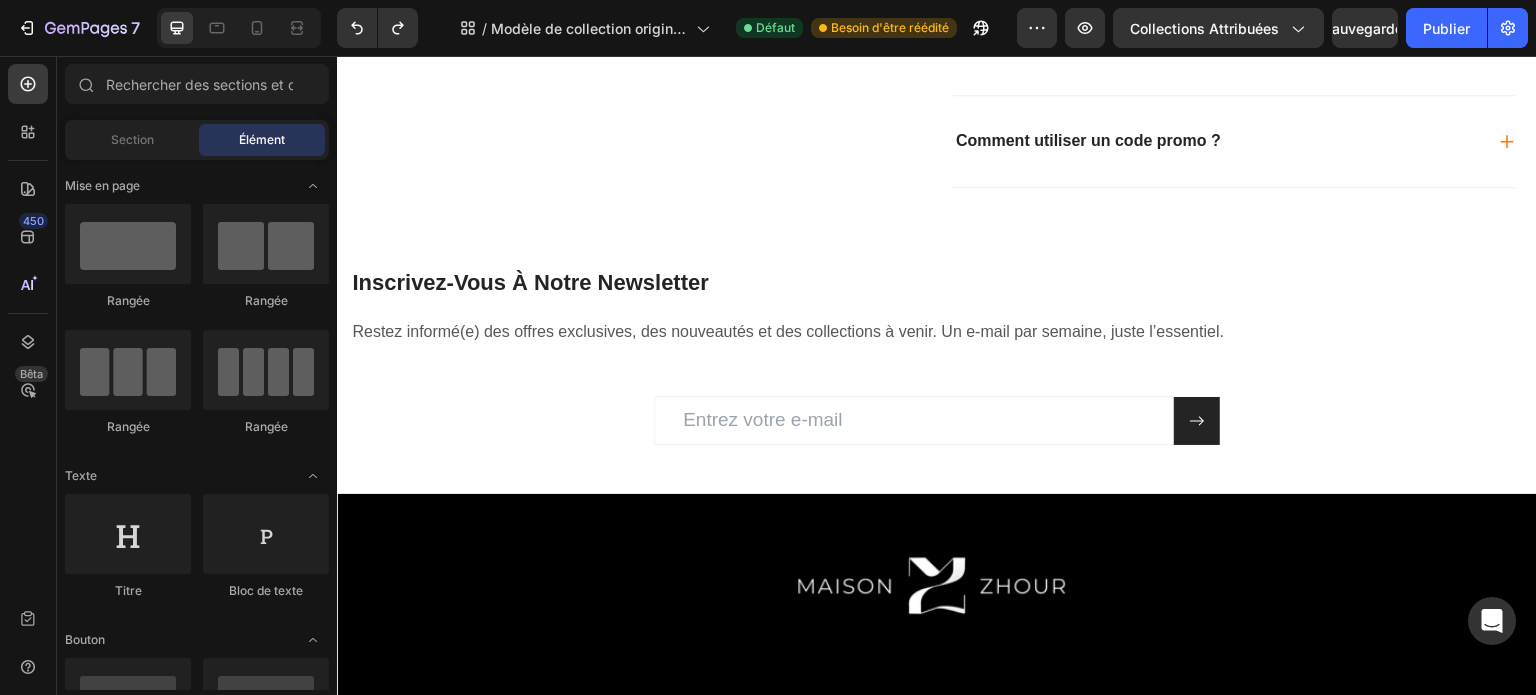 scroll, scrollTop: 3839, scrollLeft: 0, axis: vertical 